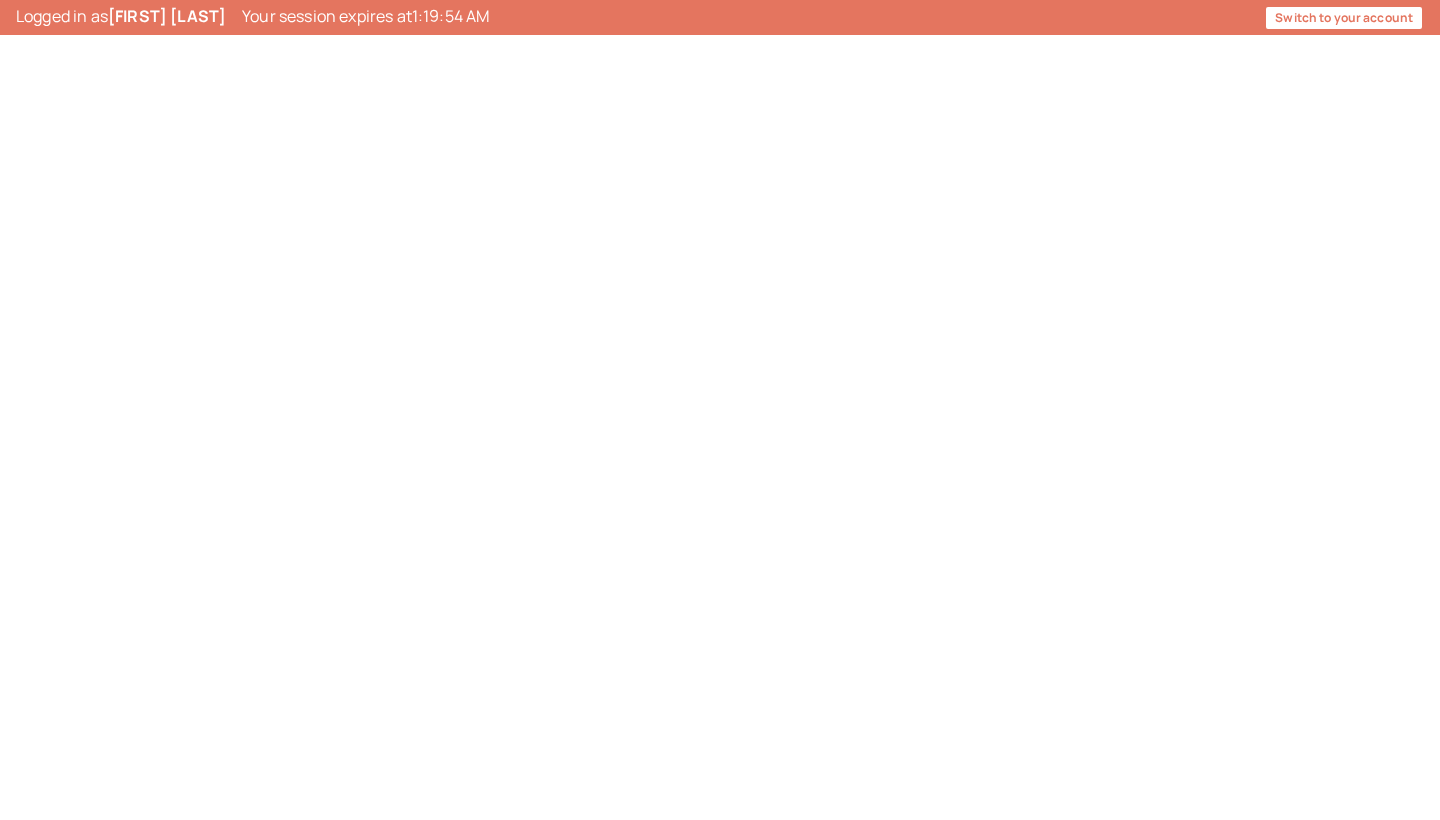 scroll, scrollTop: 0, scrollLeft: 0, axis: both 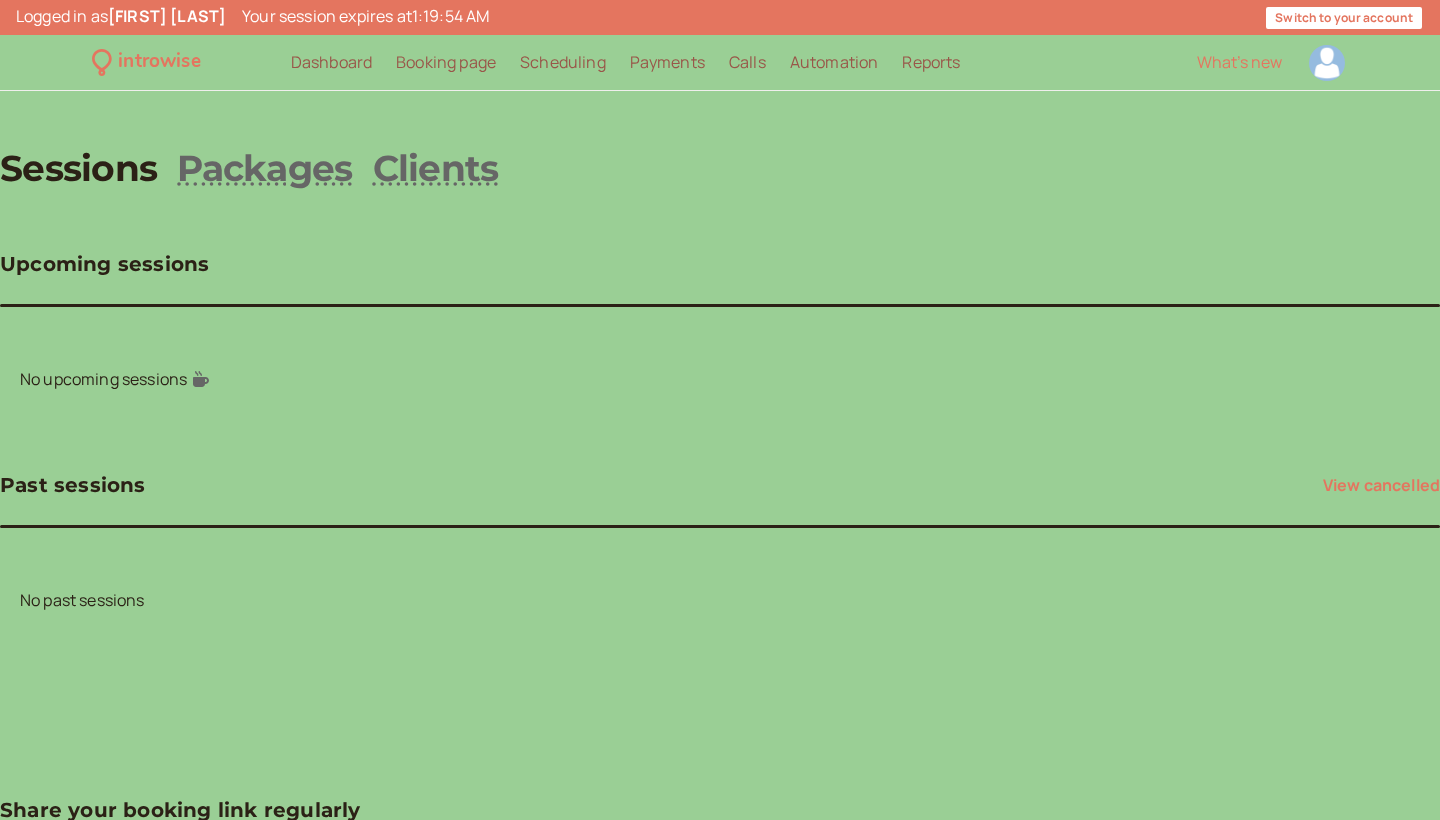 click at bounding box center (1327, 63) 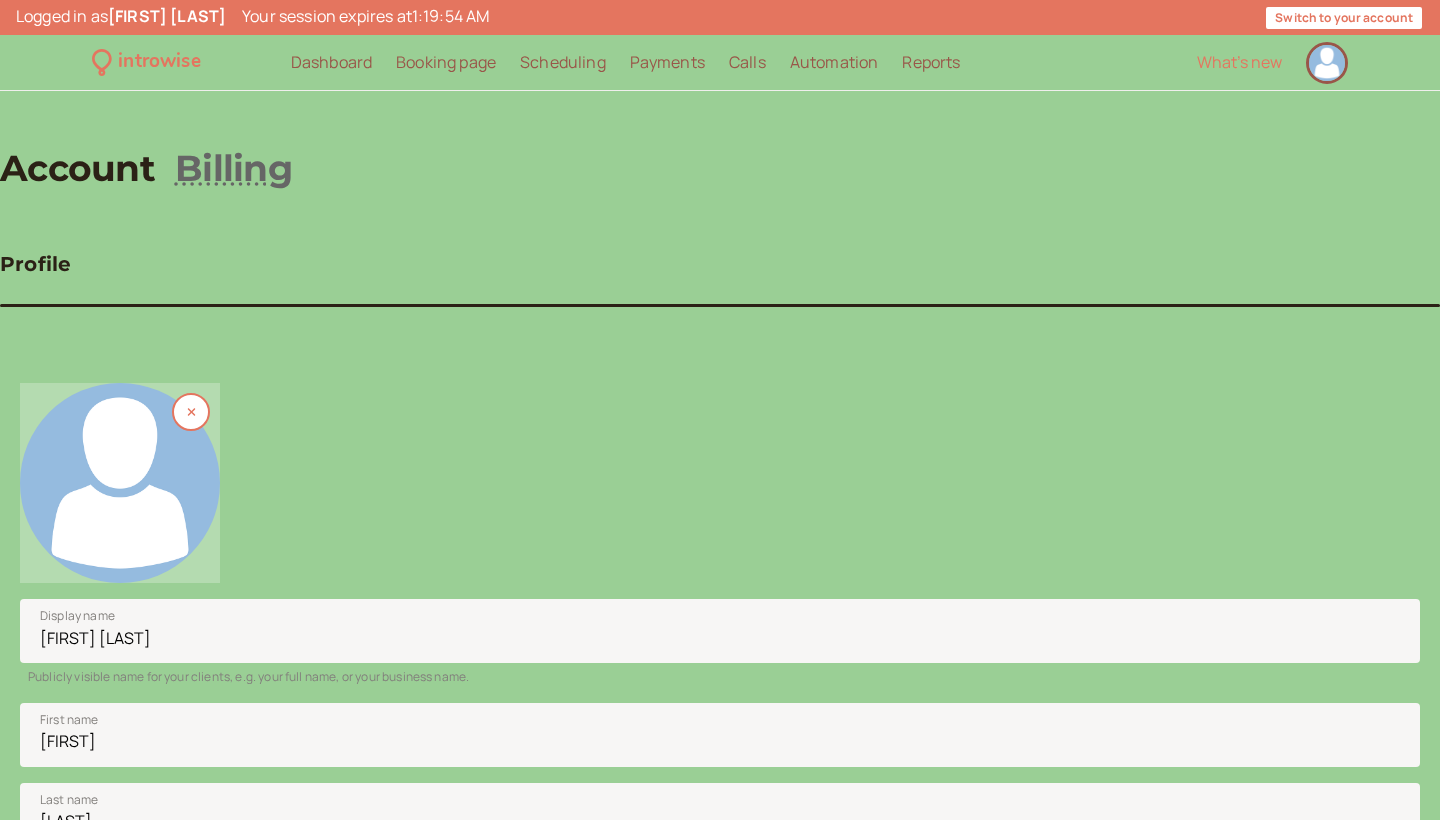 click at bounding box center [120, 483] 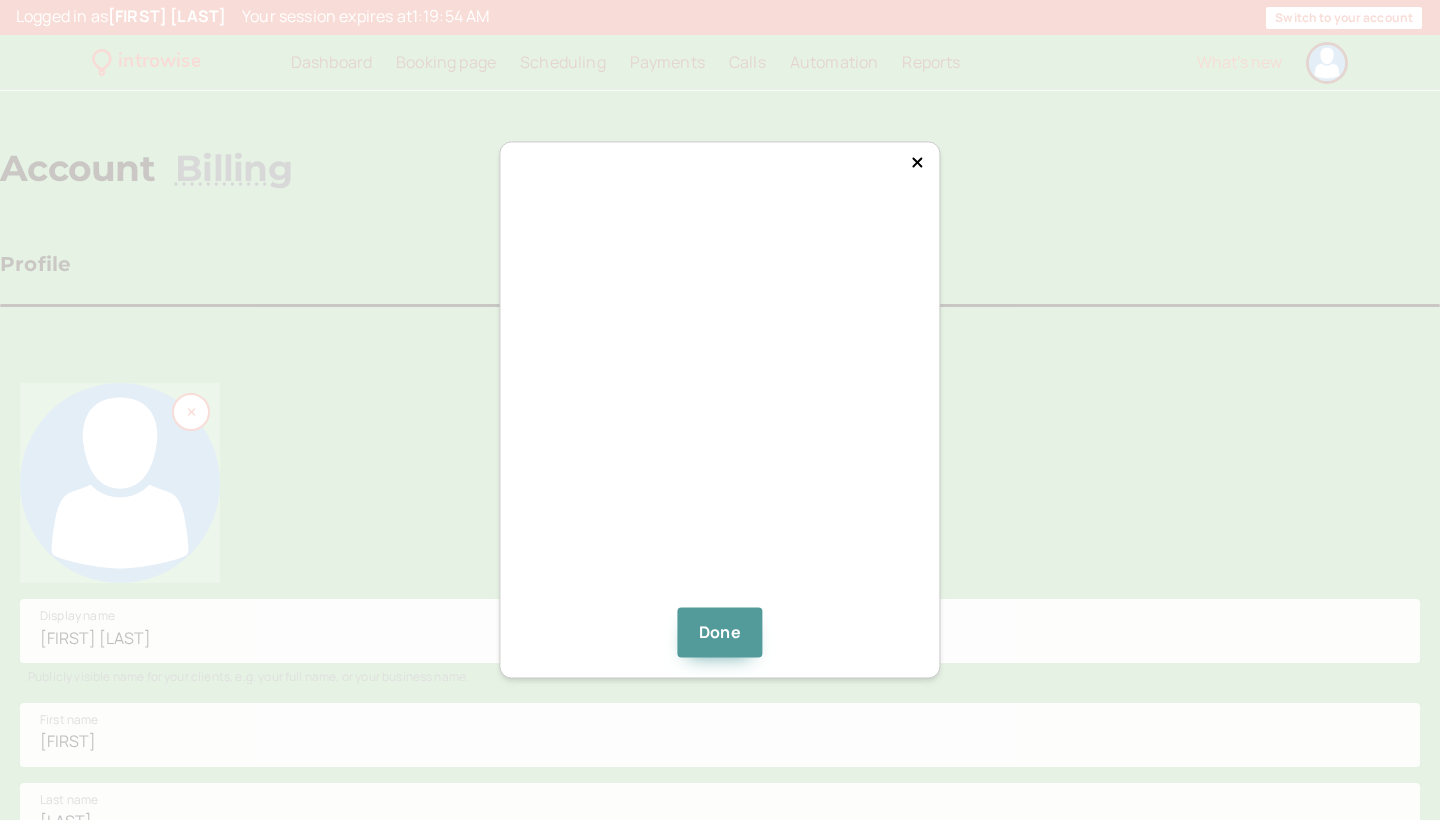 click at bounding box center (719, 407) 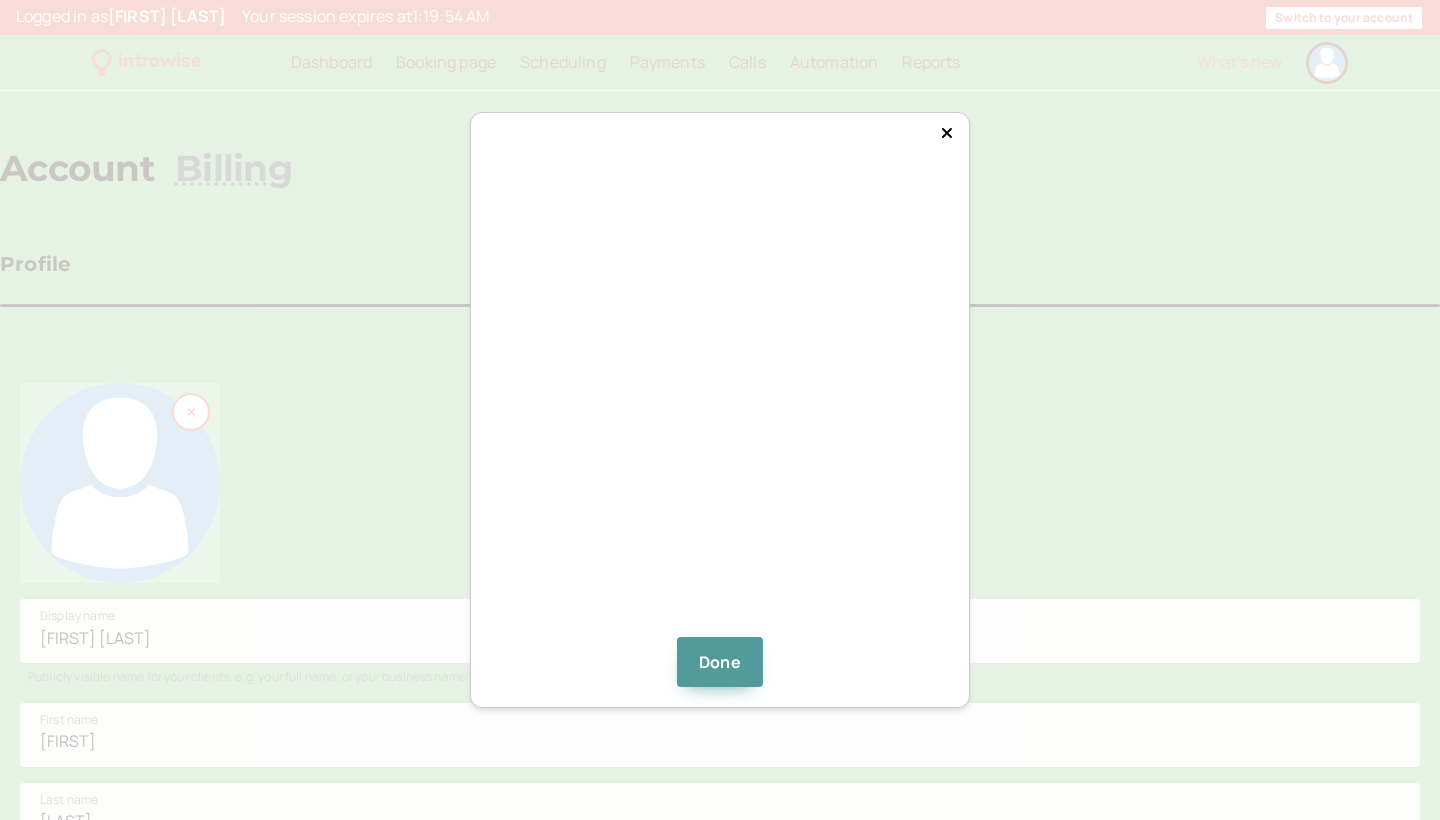 click on "Done" at bounding box center (720, 410) 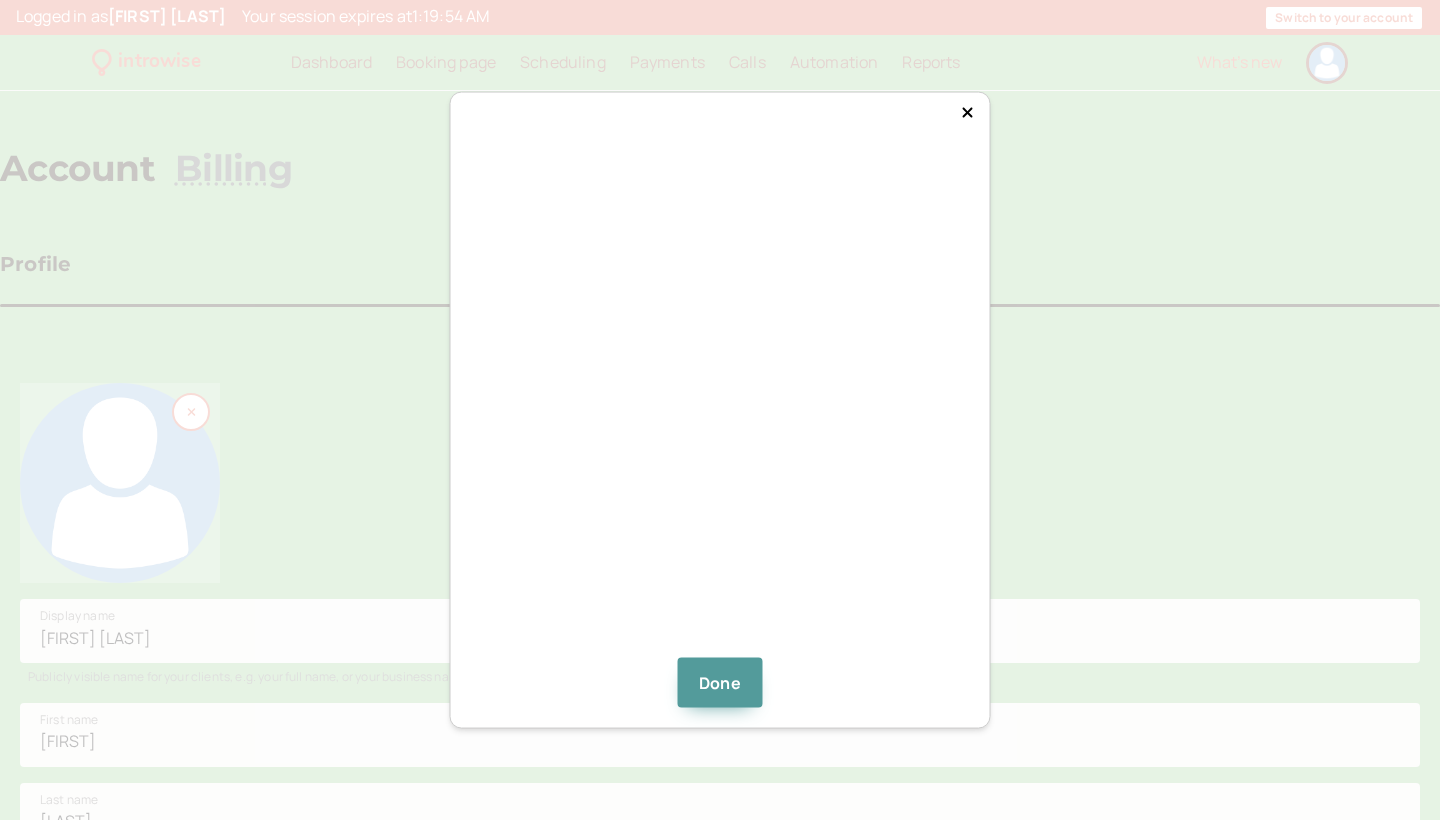 click on "Done" at bounding box center [720, 410] 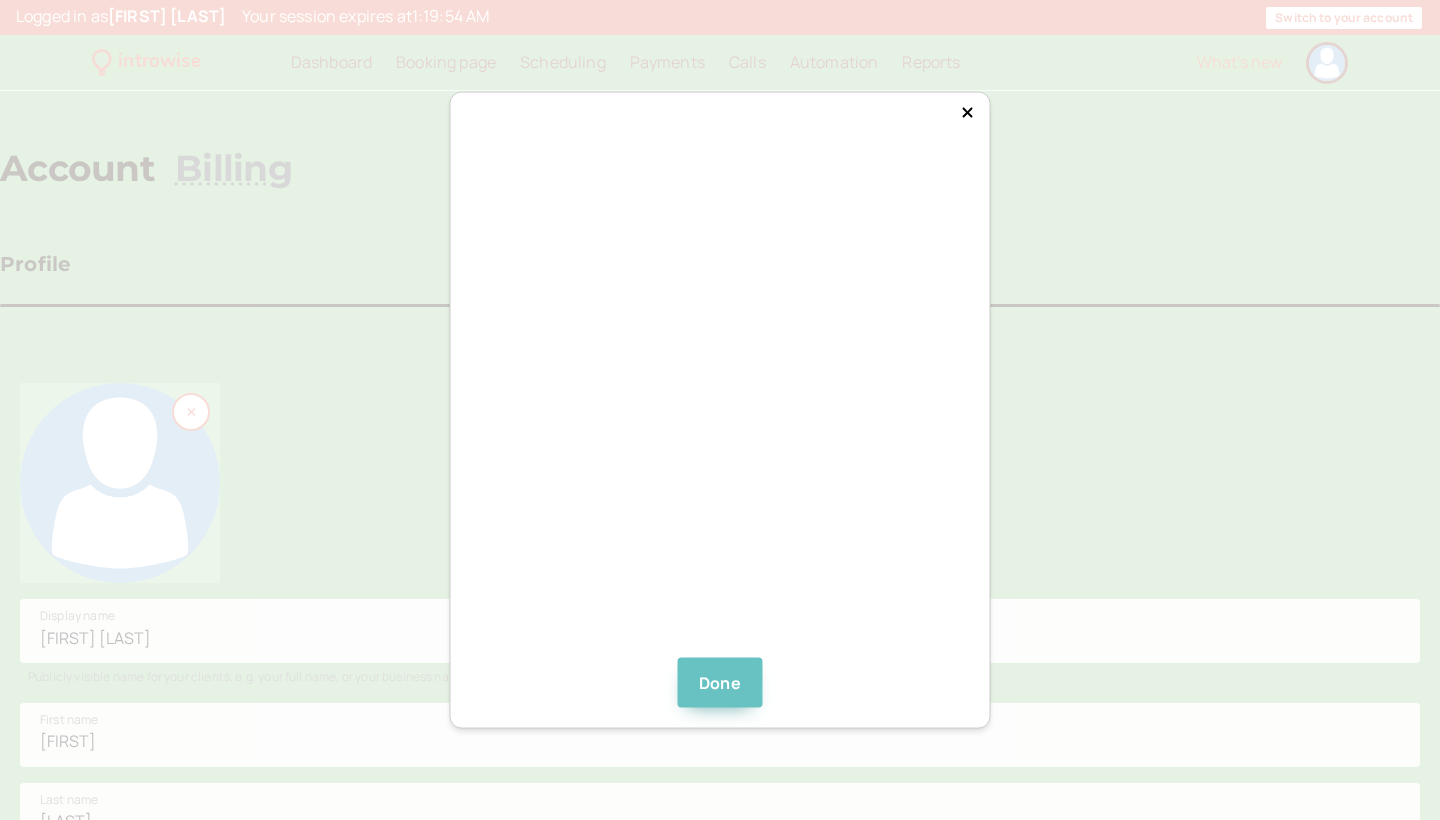 click on "Done" at bounding box center (720, 682) 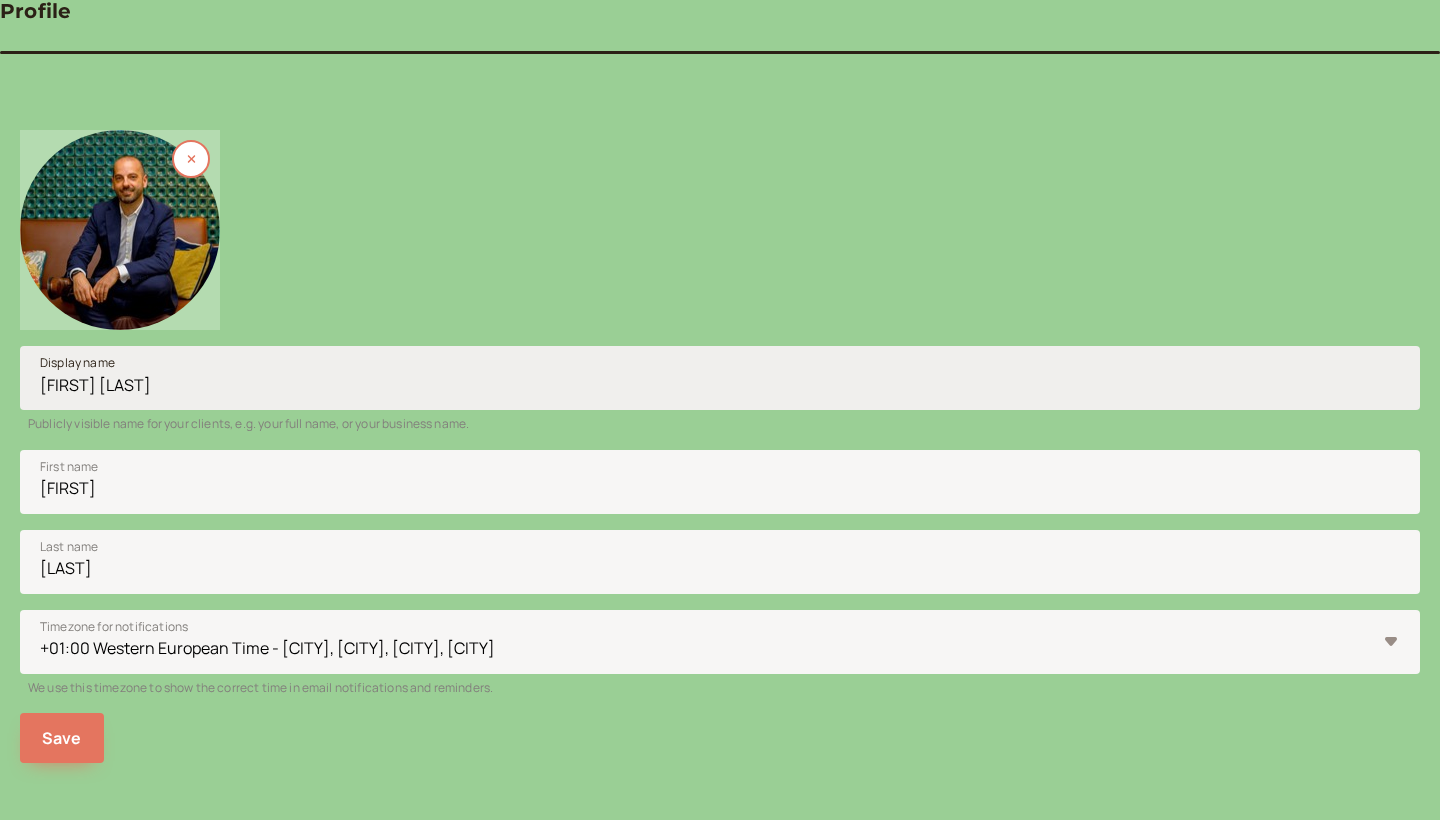 scroll, scrollTop: 270, scrollLeft: 0, axis: vertical 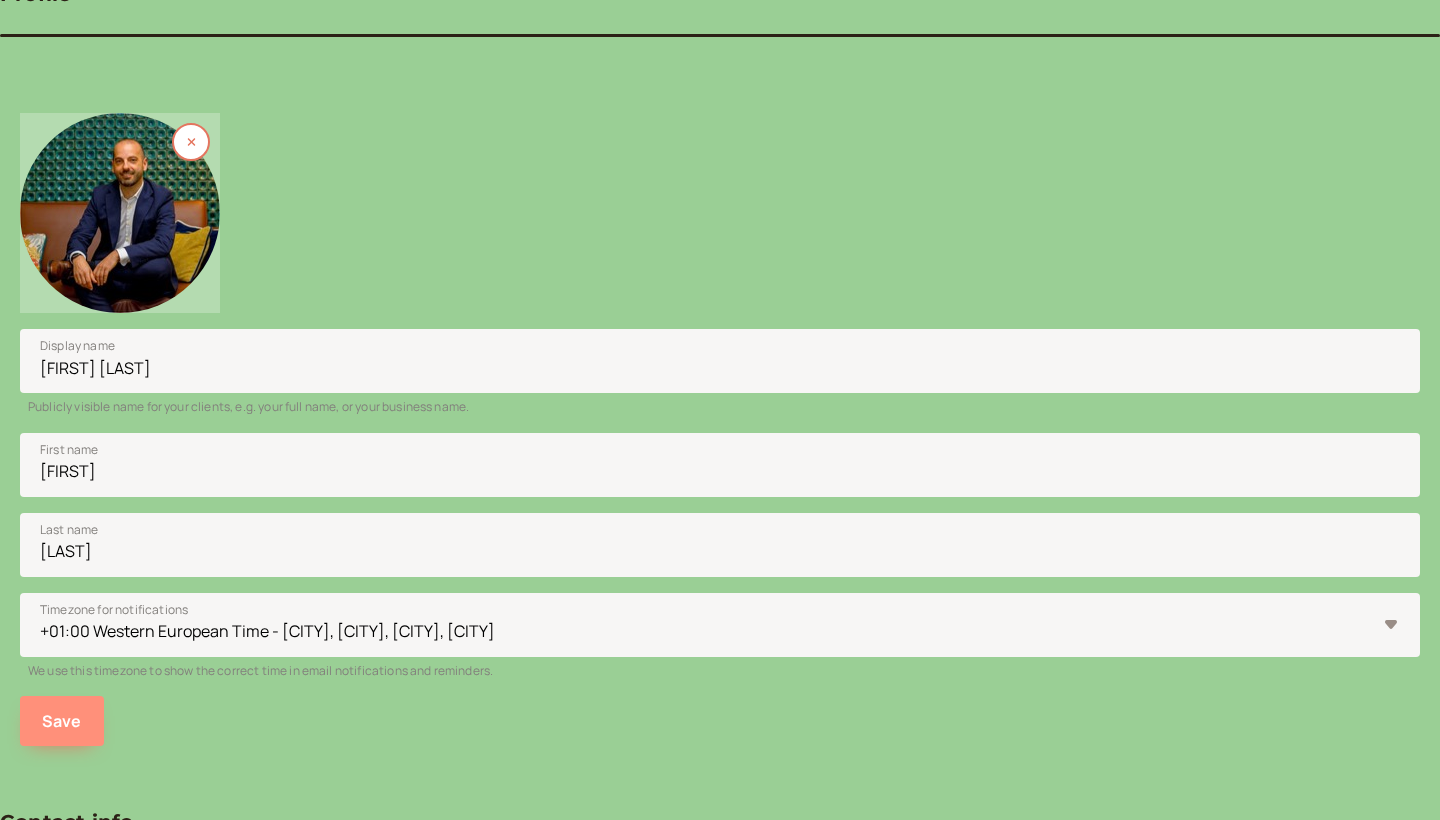 click on "Save" at bounding box center [62, 721] 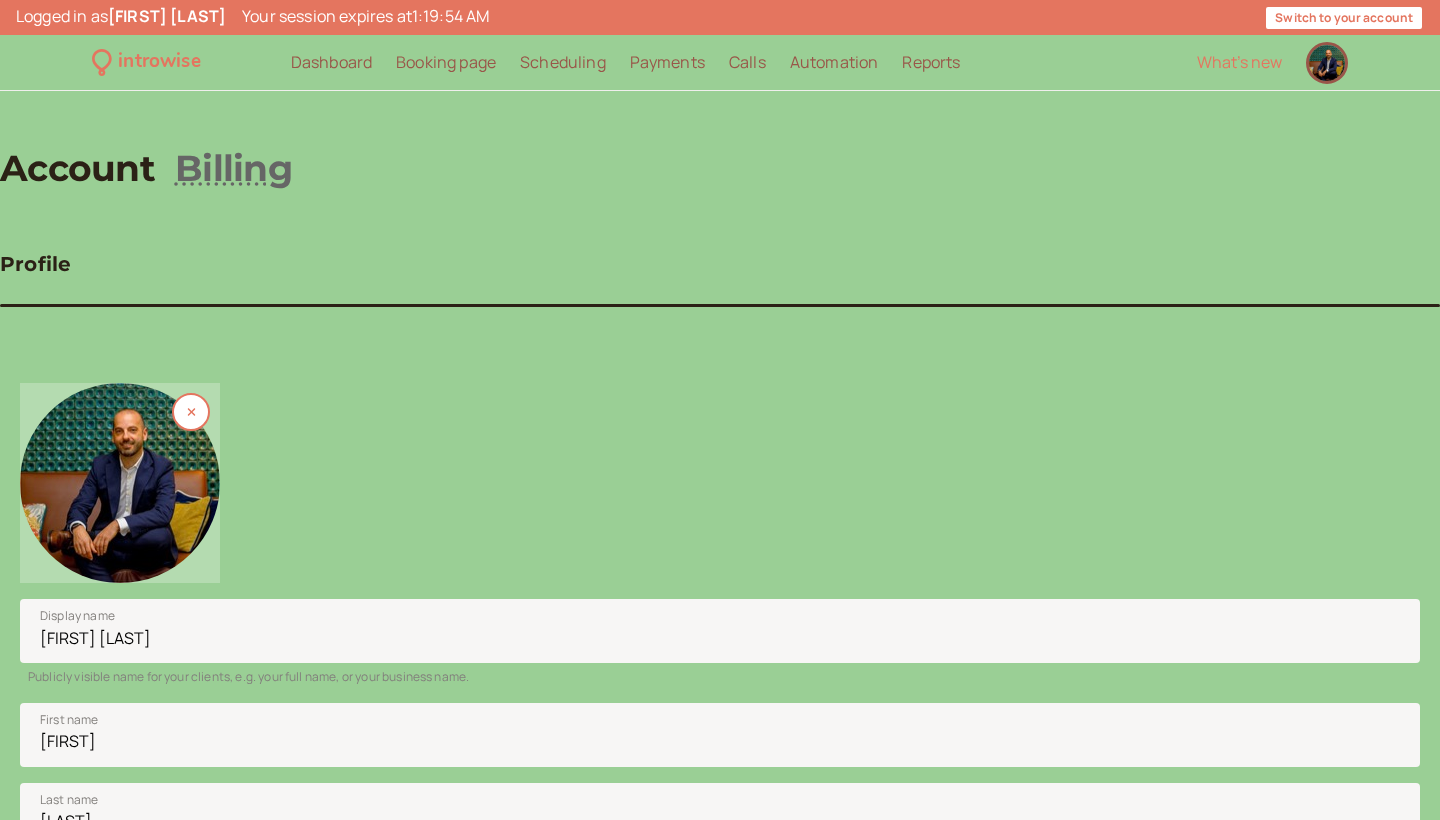 scroll, scrollTop: 0, scrollLeft: 0, axis: both 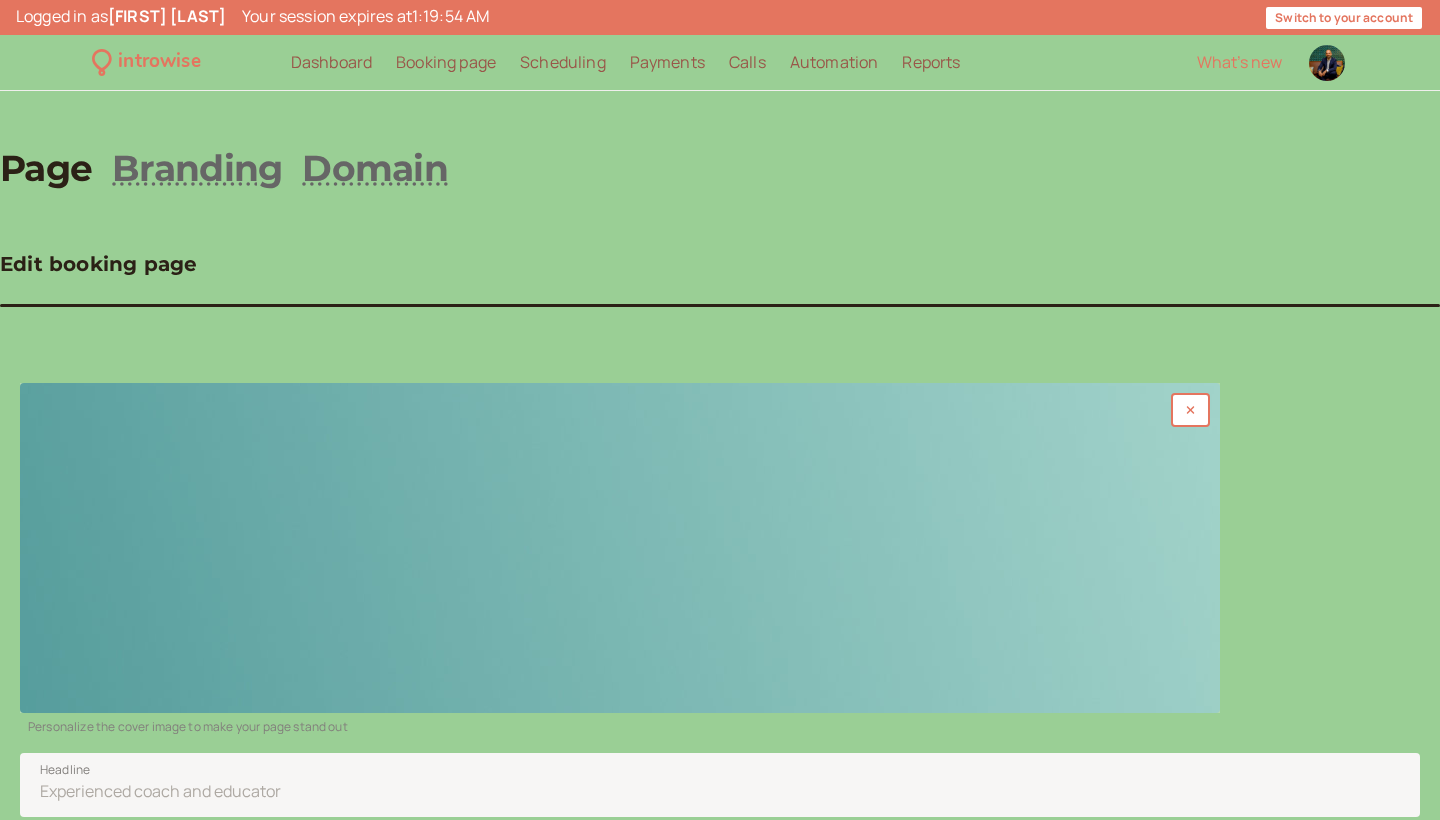 click at bounding box center (620, 548) 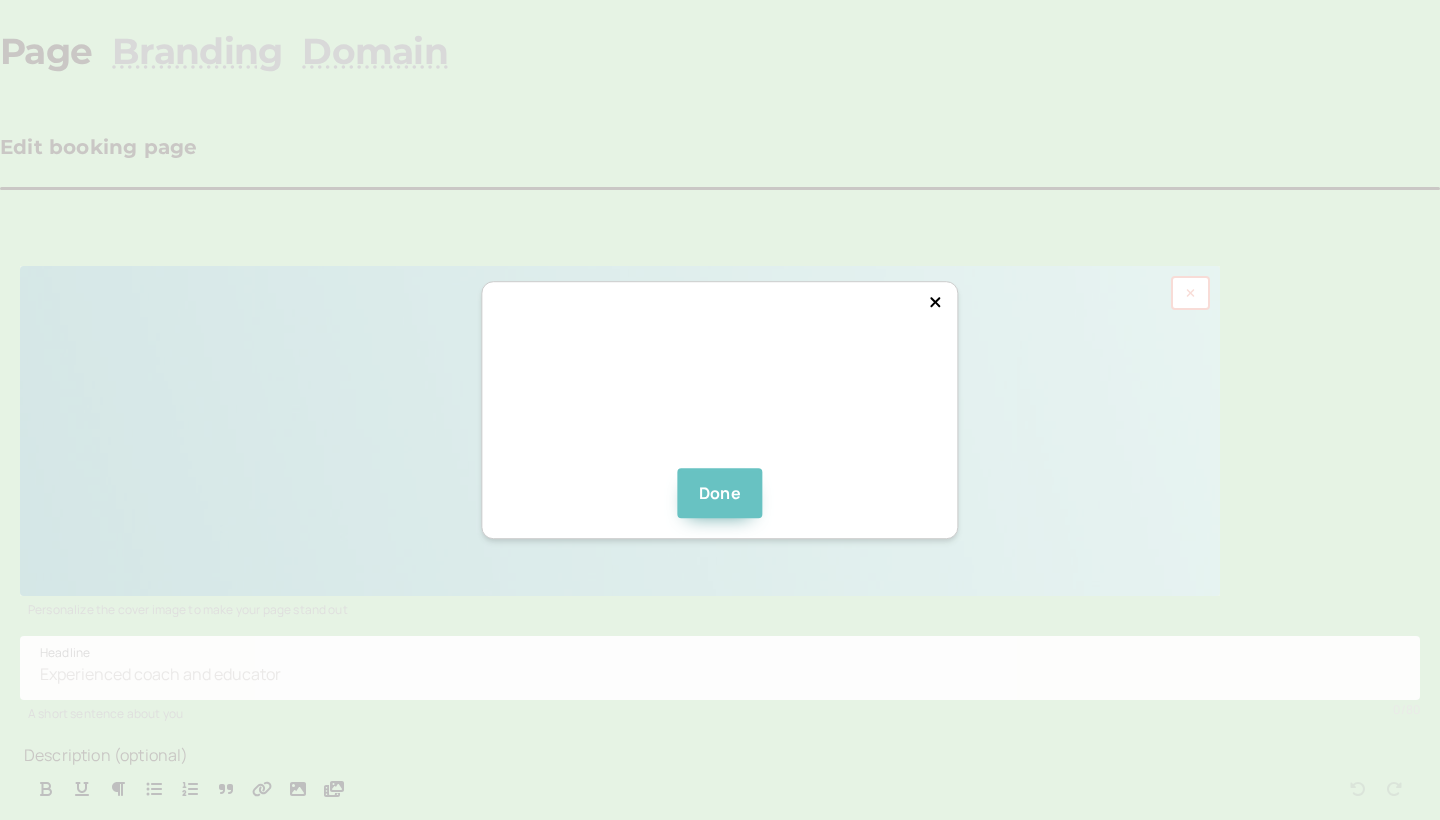 scroll, scrollTop: 120, scrollLeft: 0, axis: vertical 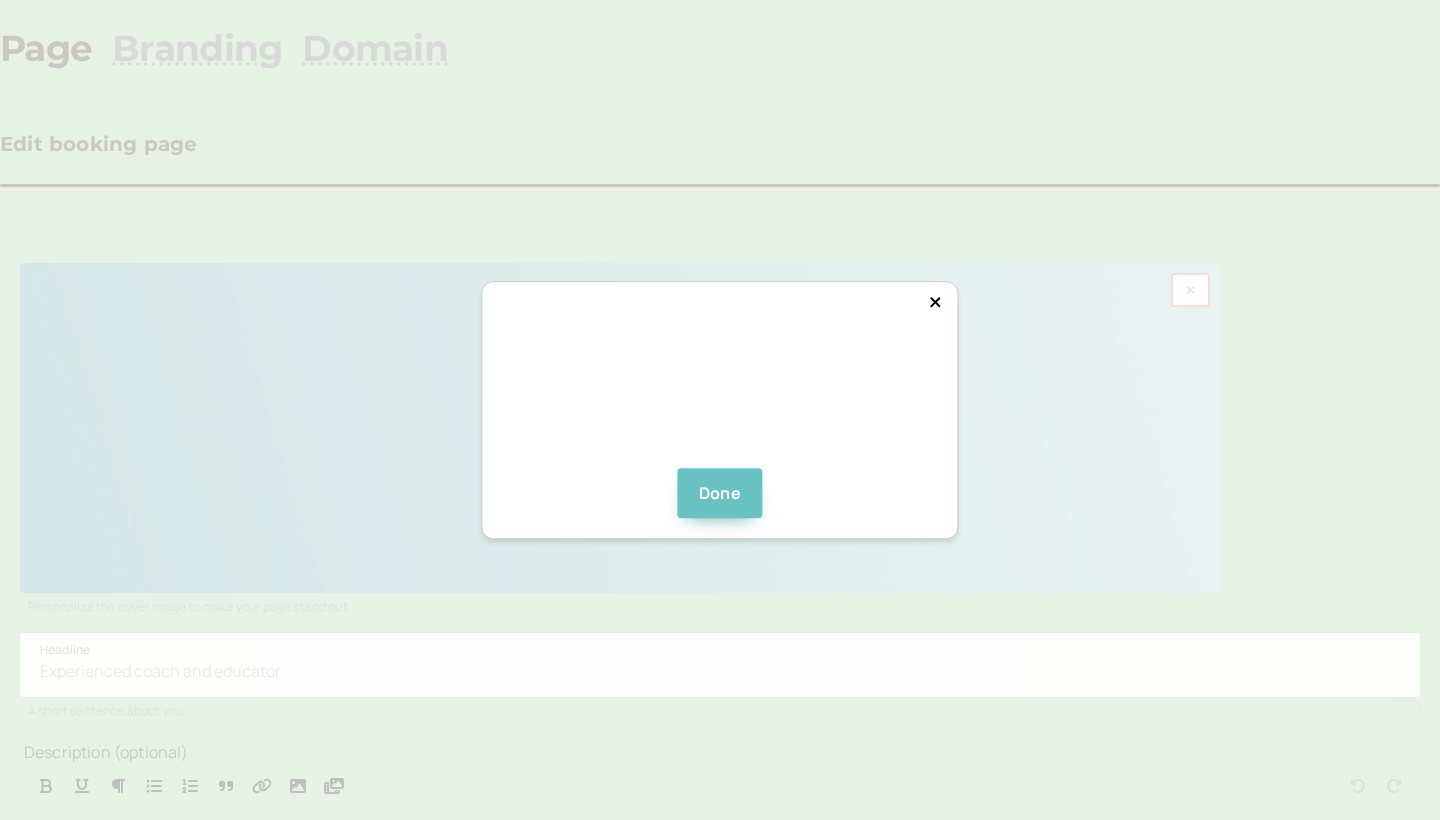 click on "Done" at bounding box center [720, 493] 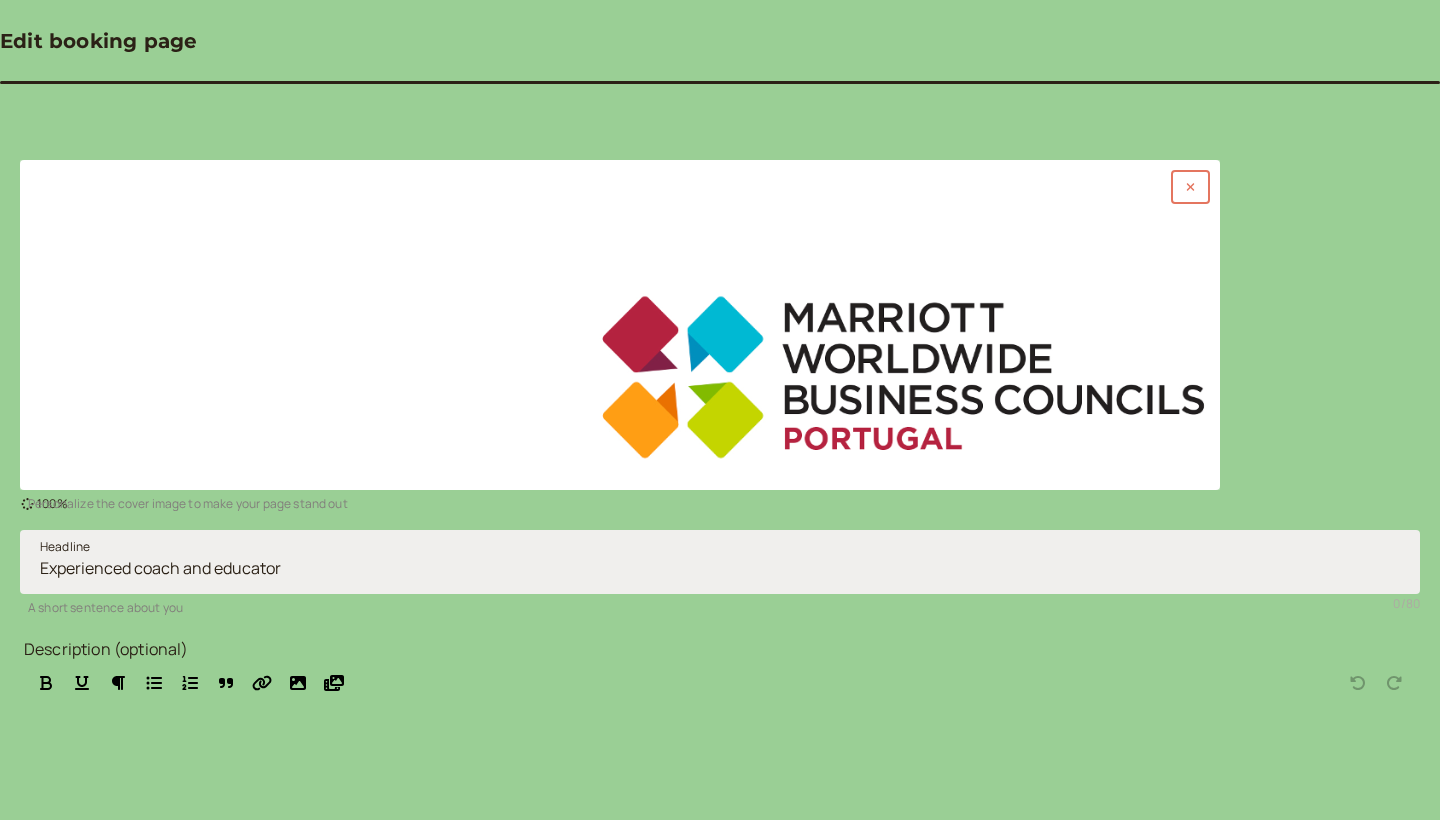 scroll, scrollTop: 224, scrollLeft: 0, axis: vertical 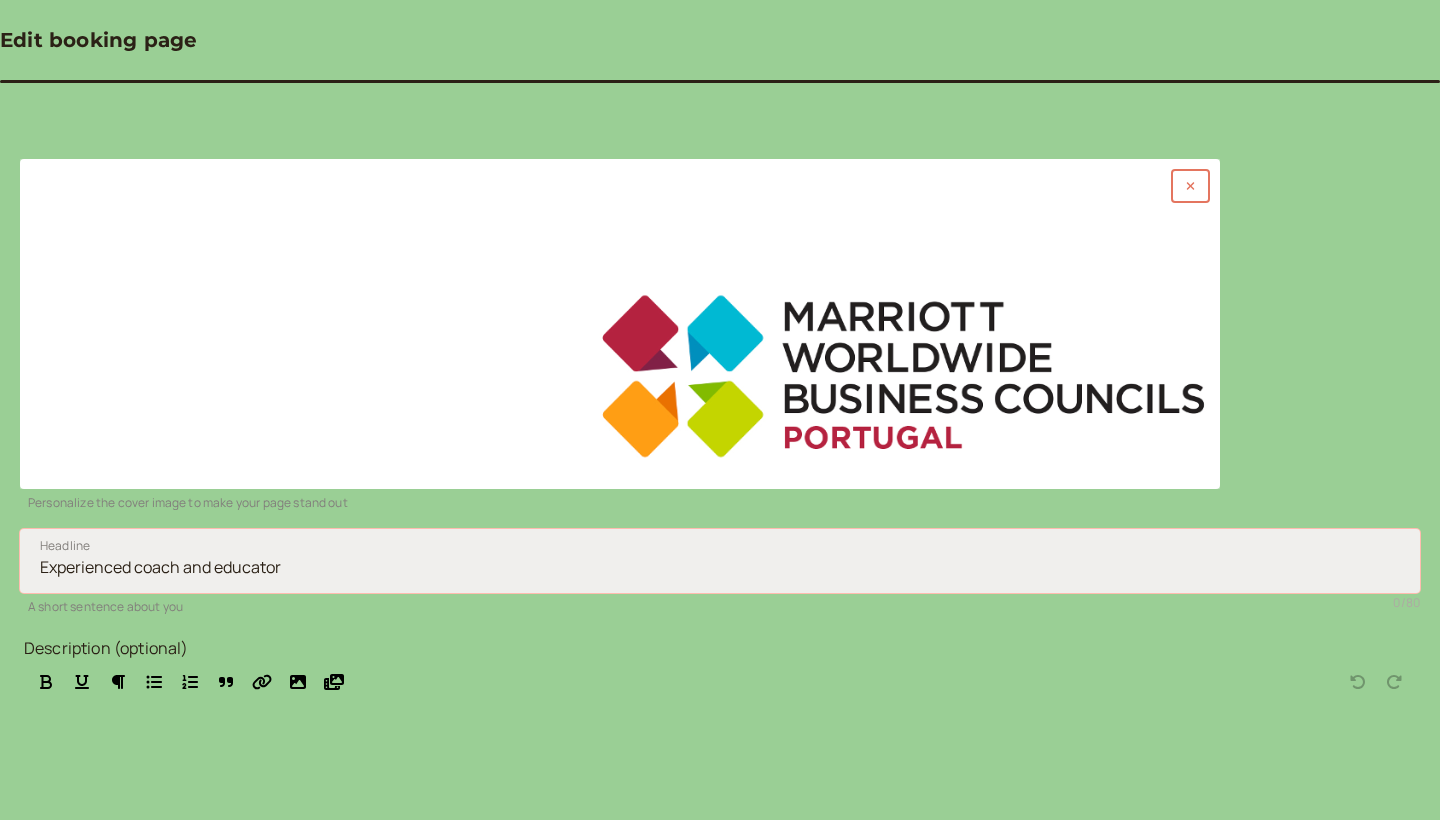 click on "Headline" at bounding box center (720, 561) 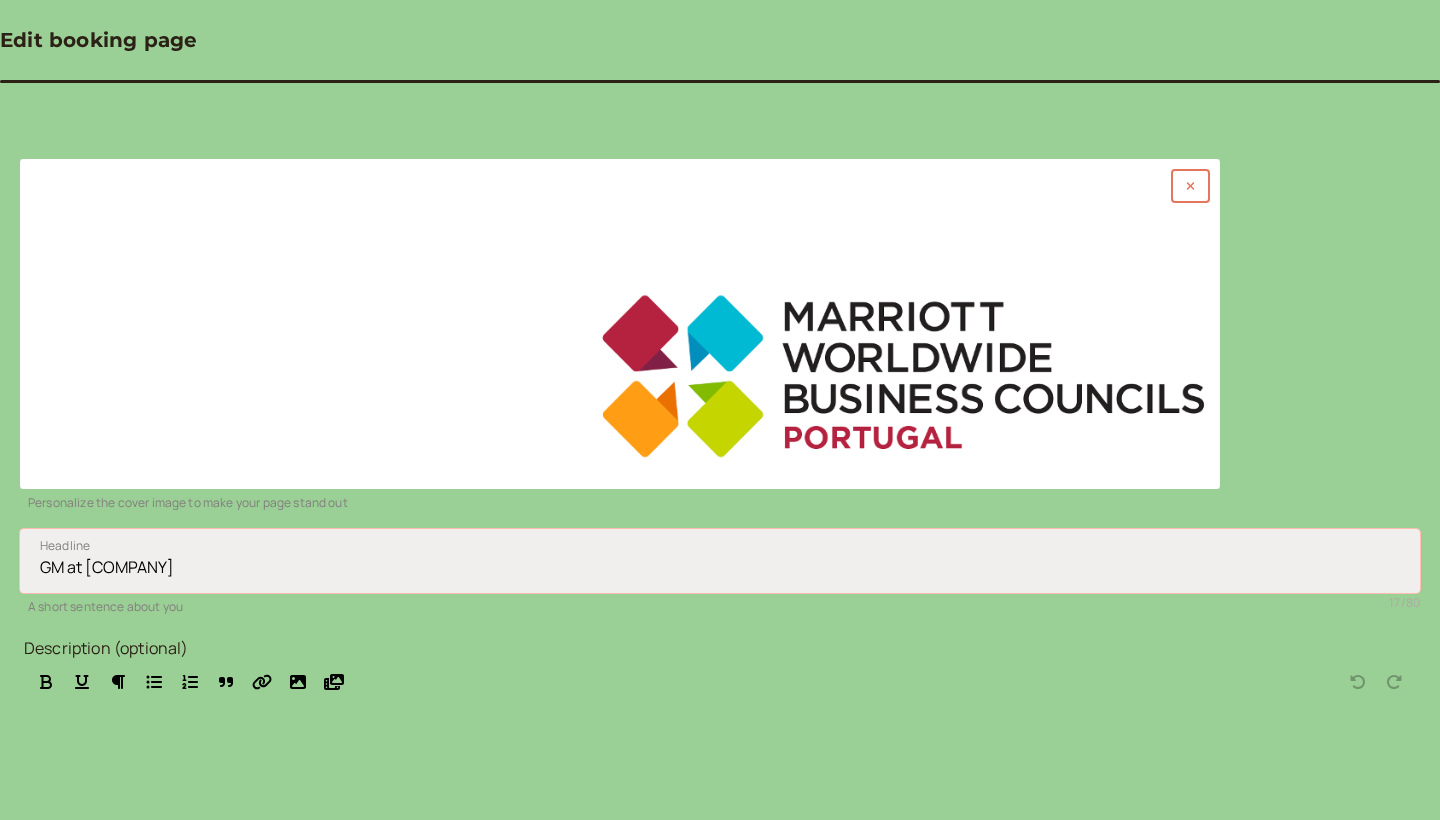 click on "GM at [COMPANY]" at bounding box center (720, 561) 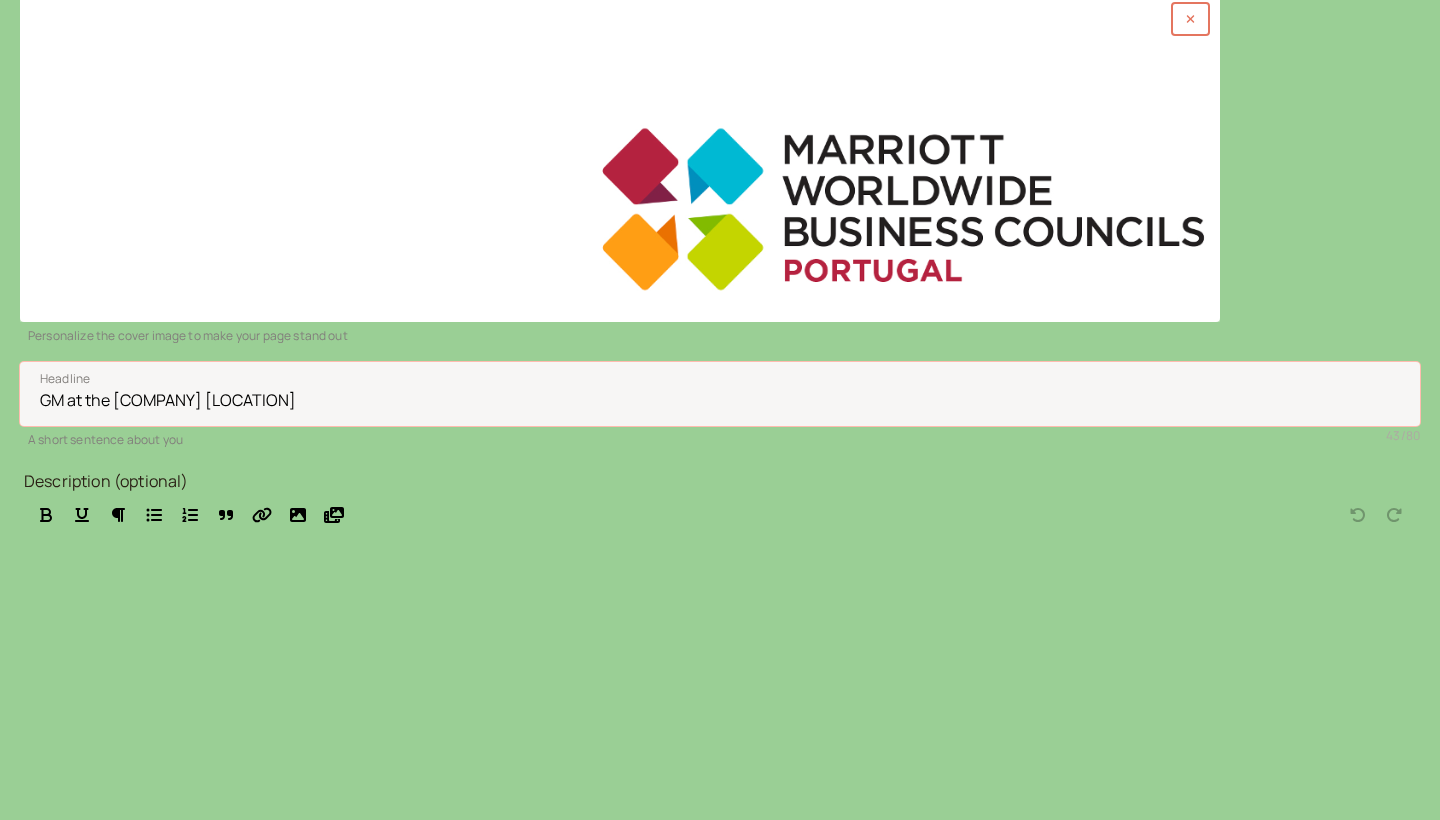 scroll, scrollTop: 390, scrollLeft: 0, axis: vertical 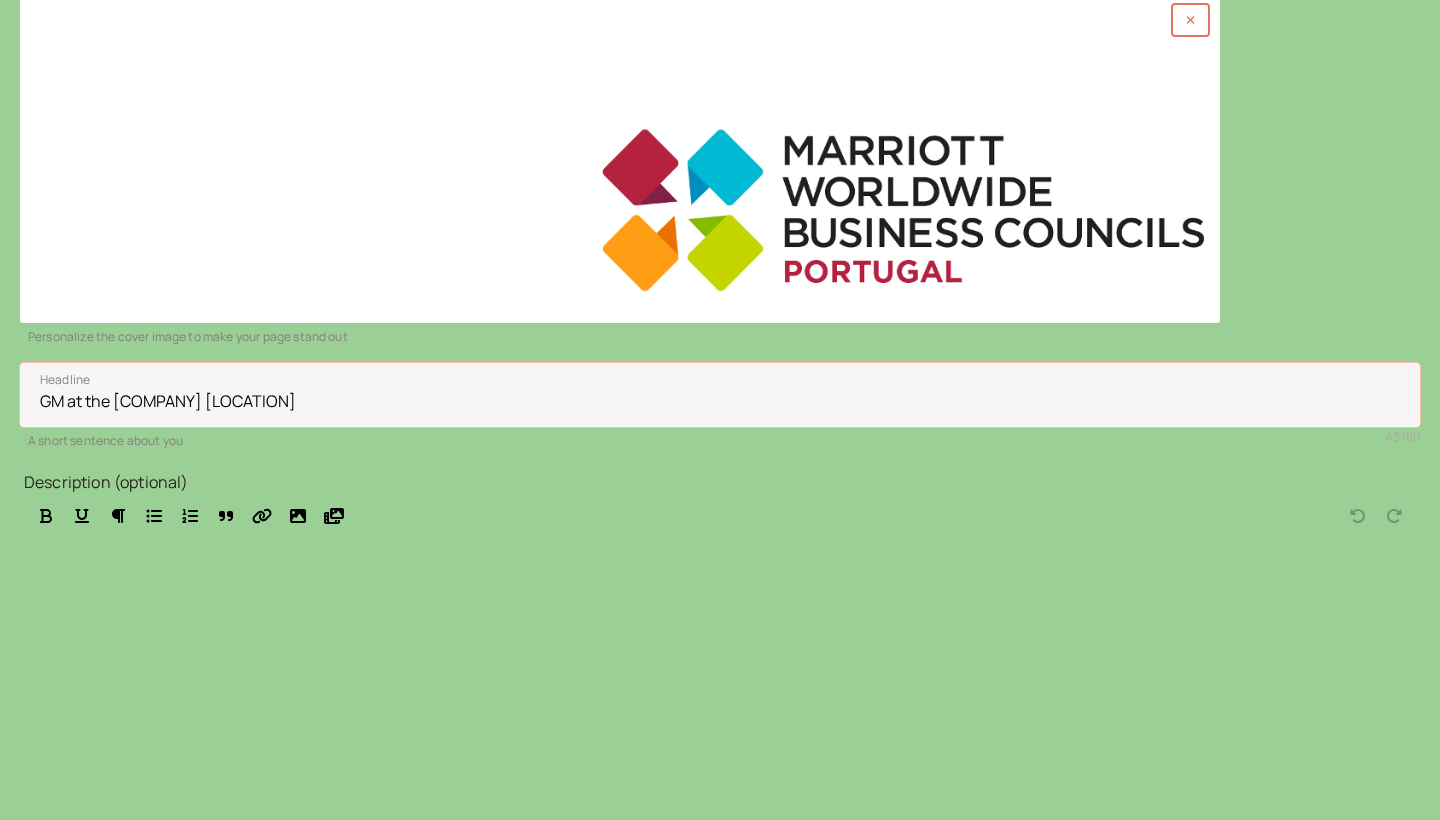 type on "GM at the [COMPANY] [LOCATION]" 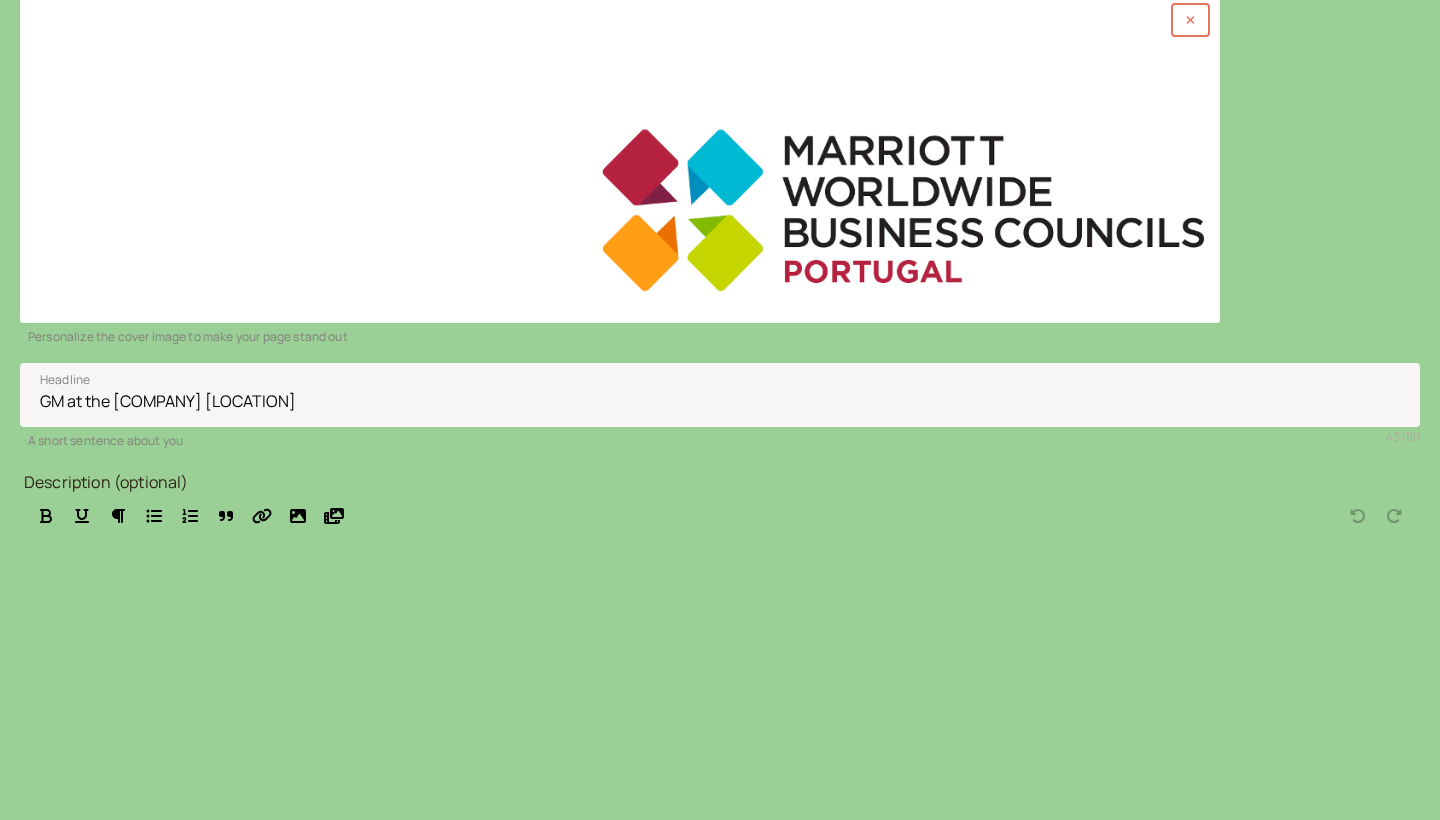 click on "Save" at bounding box center [62, 880] 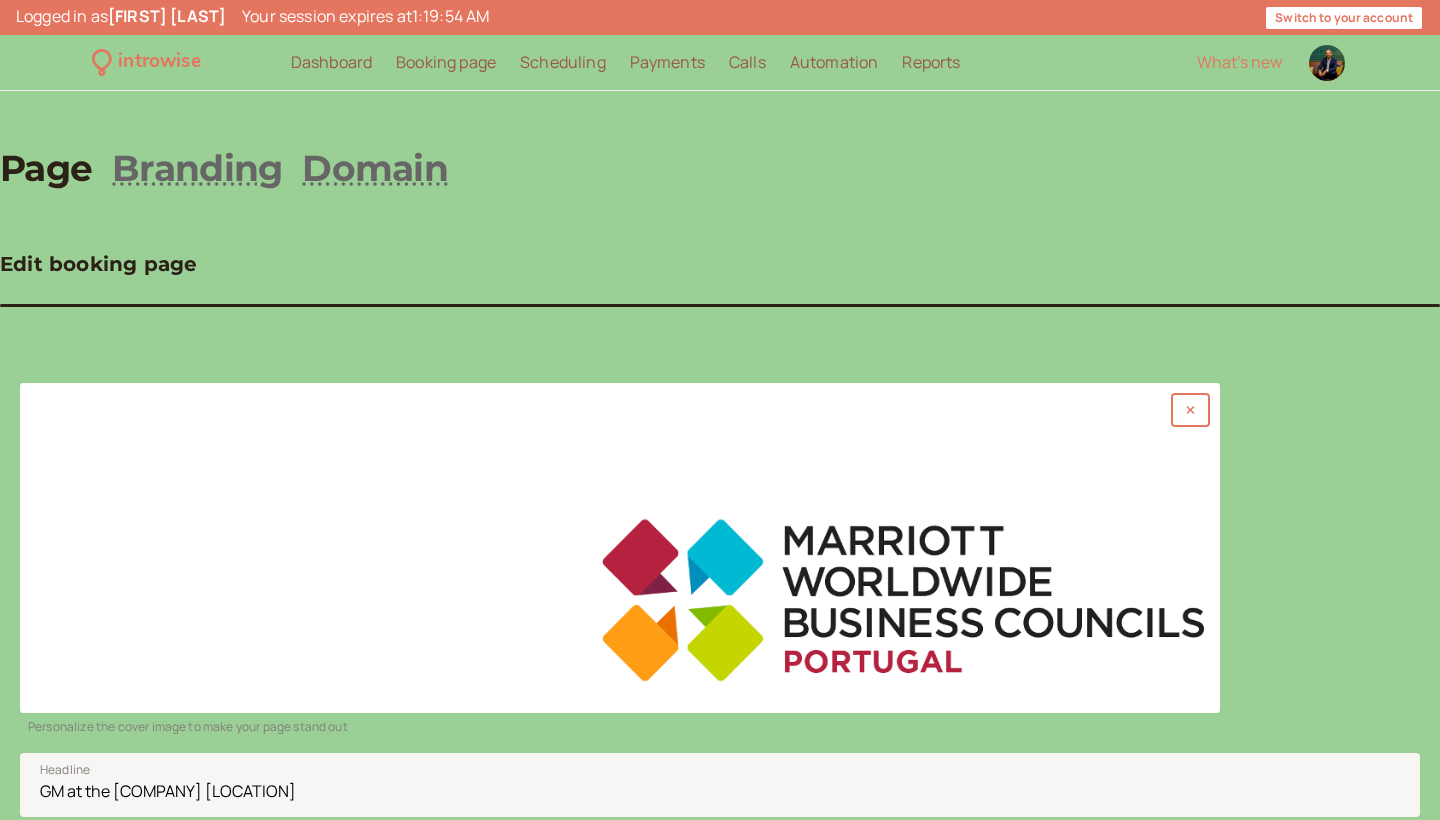 scroll, scrollTop: 0, scrollLeft: 0, axis: both 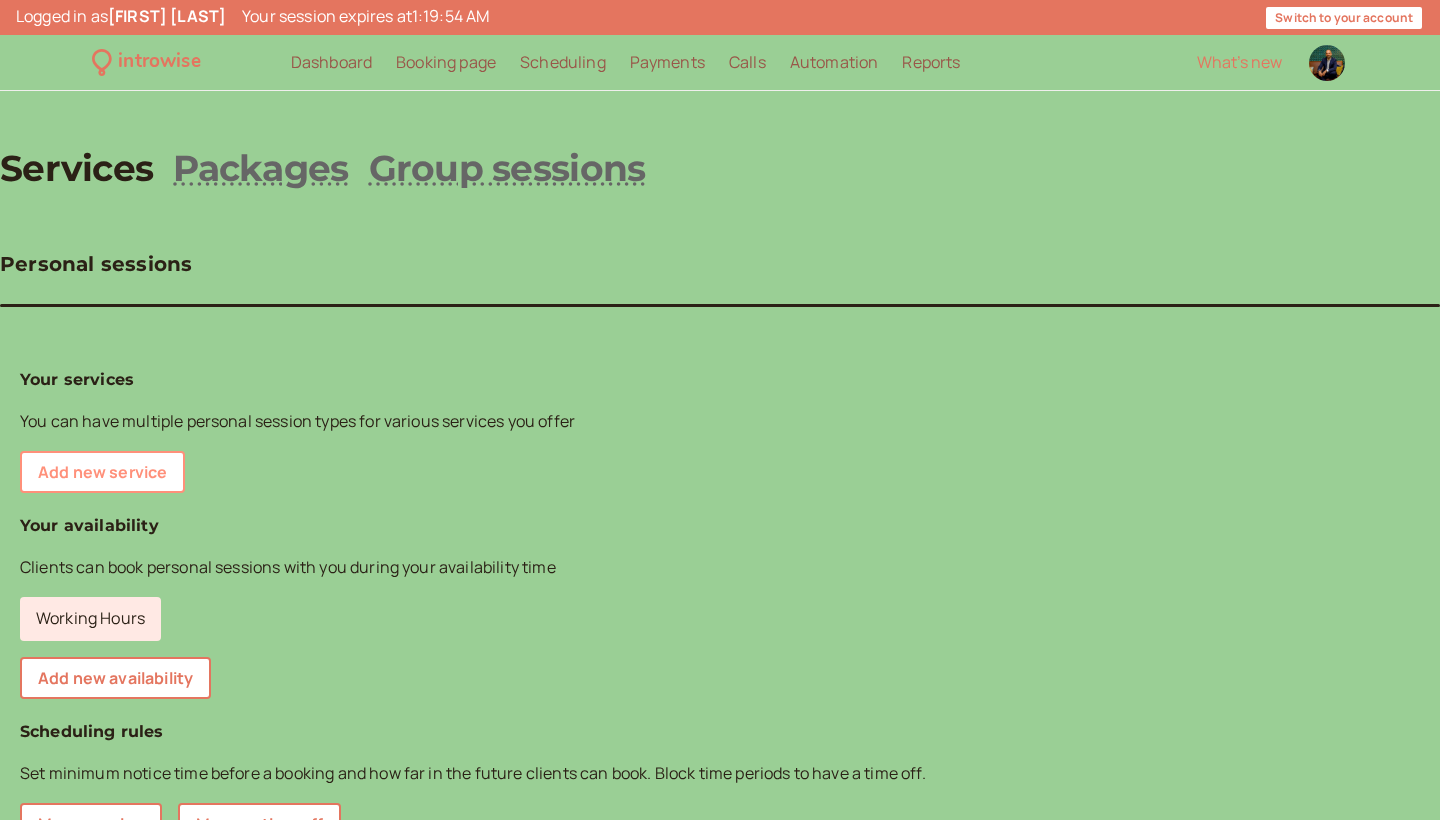 click on "Add new service" at bounding box center (102, 472) 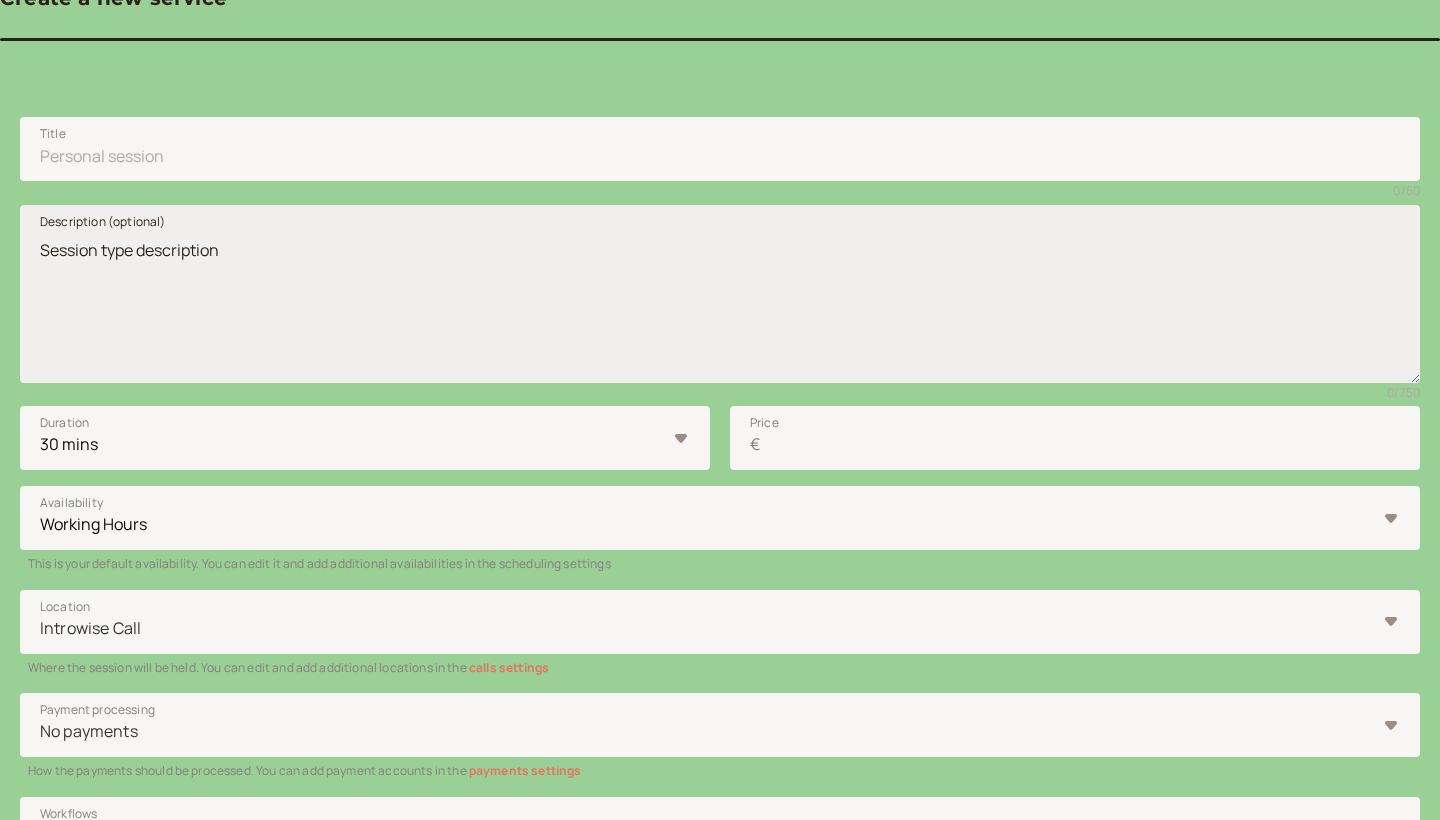 scroll, scrollTop: 483, scrollLeft: 0, axis: vertical 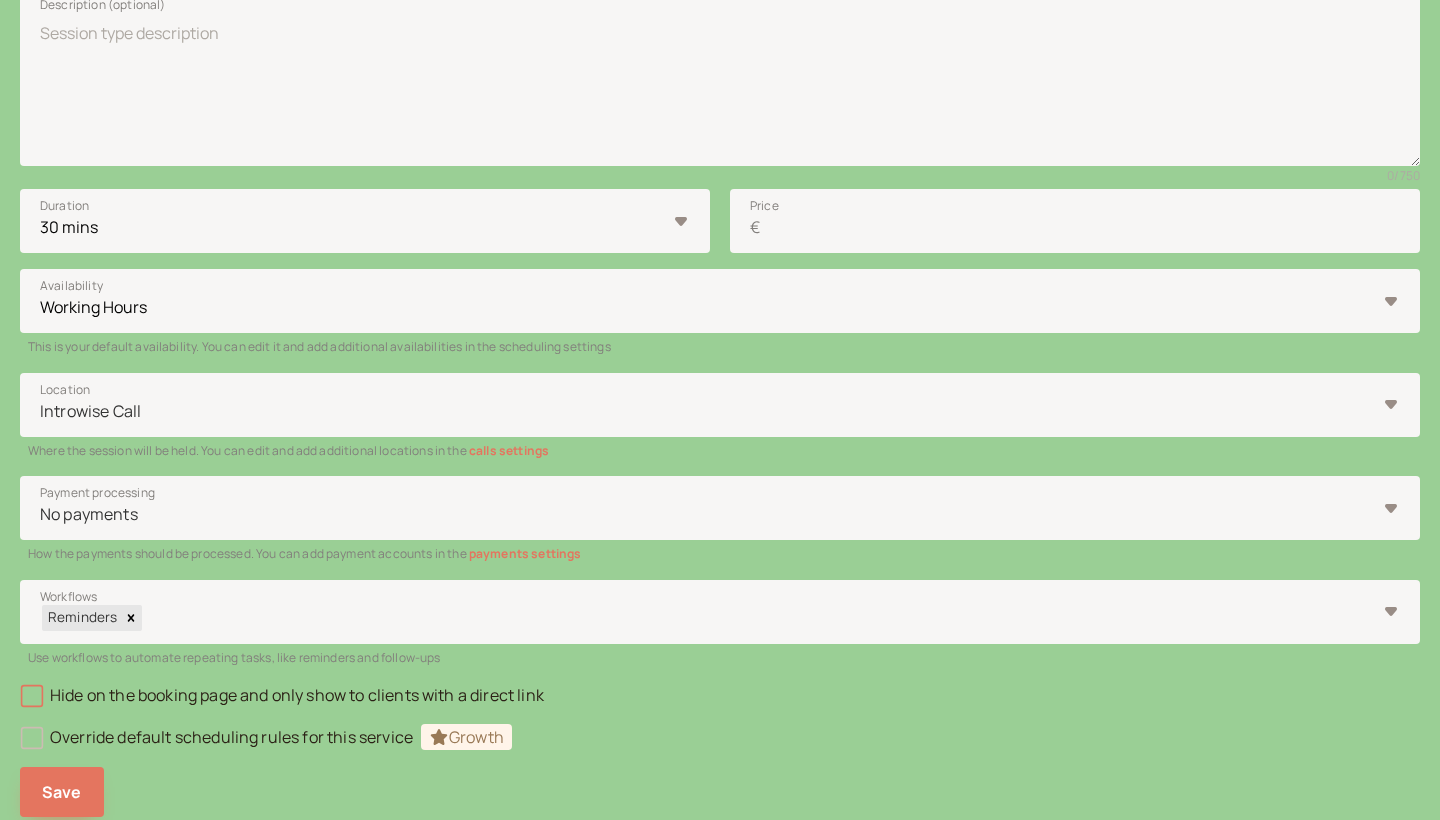 click on "calls settings" at bounding box center [509, 450] 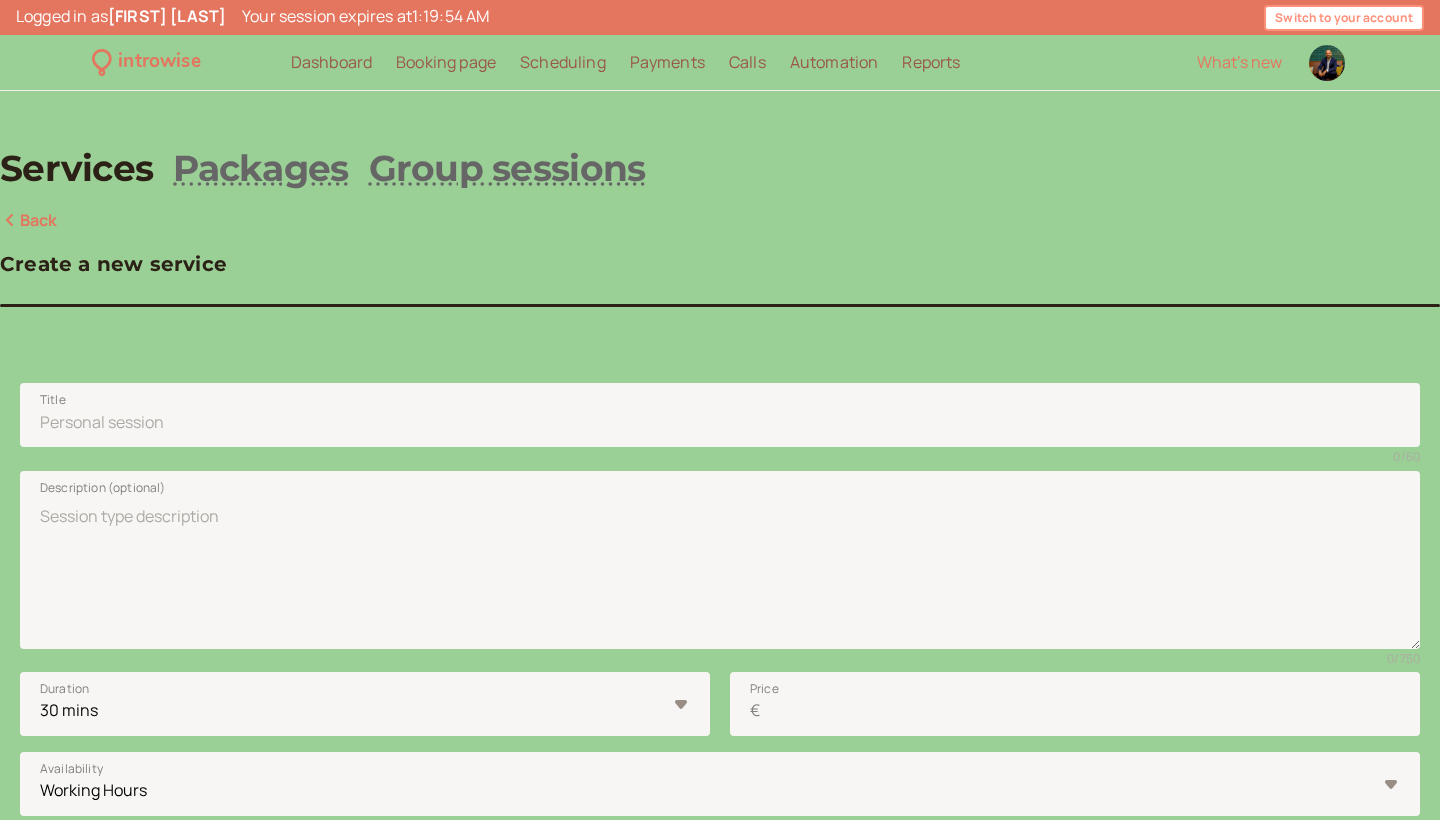 scroll, scrollTop: 0, scrollLeft: 0, axis: both 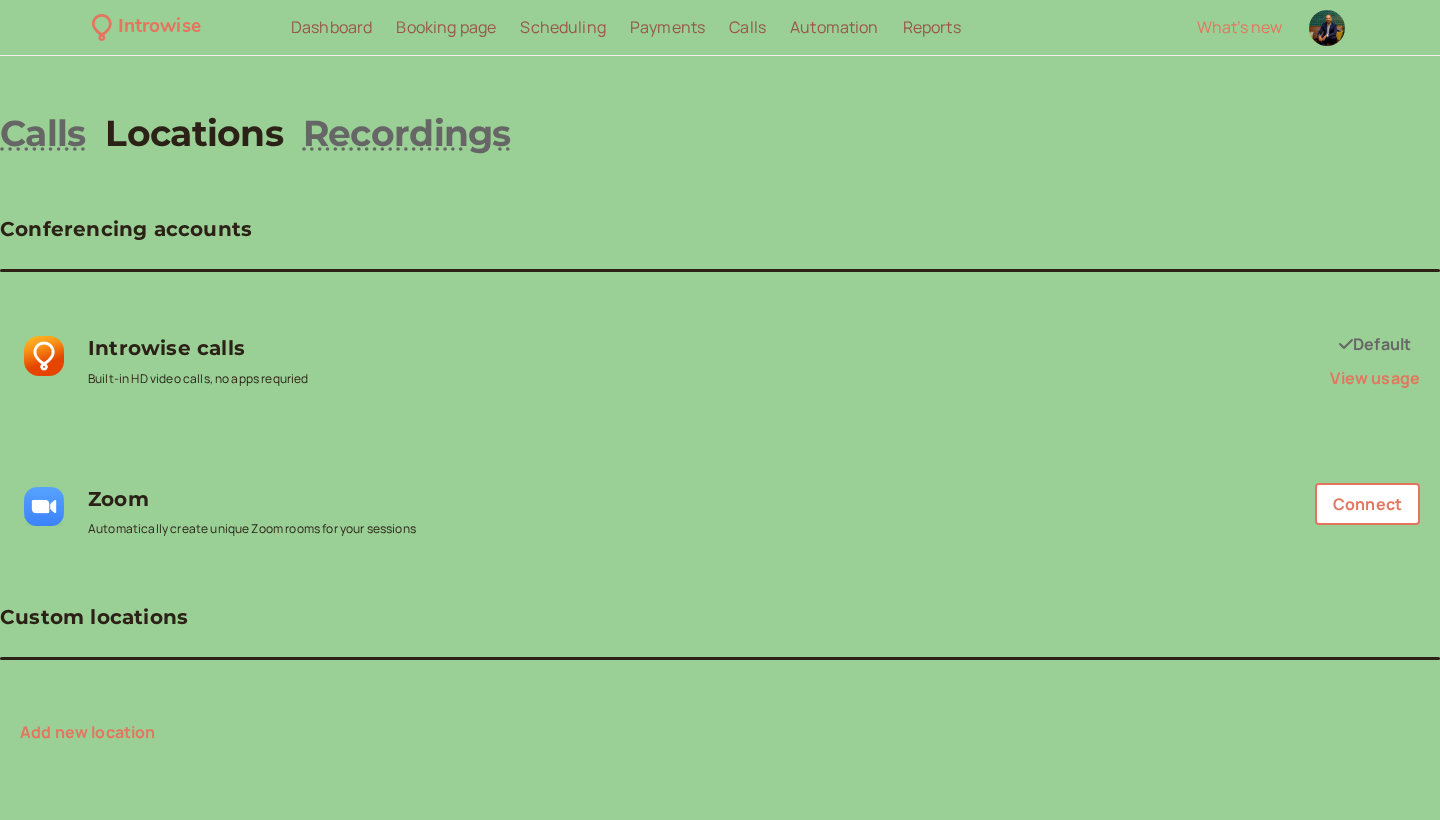 click on "Add new location" at bounding box center (88, 732) 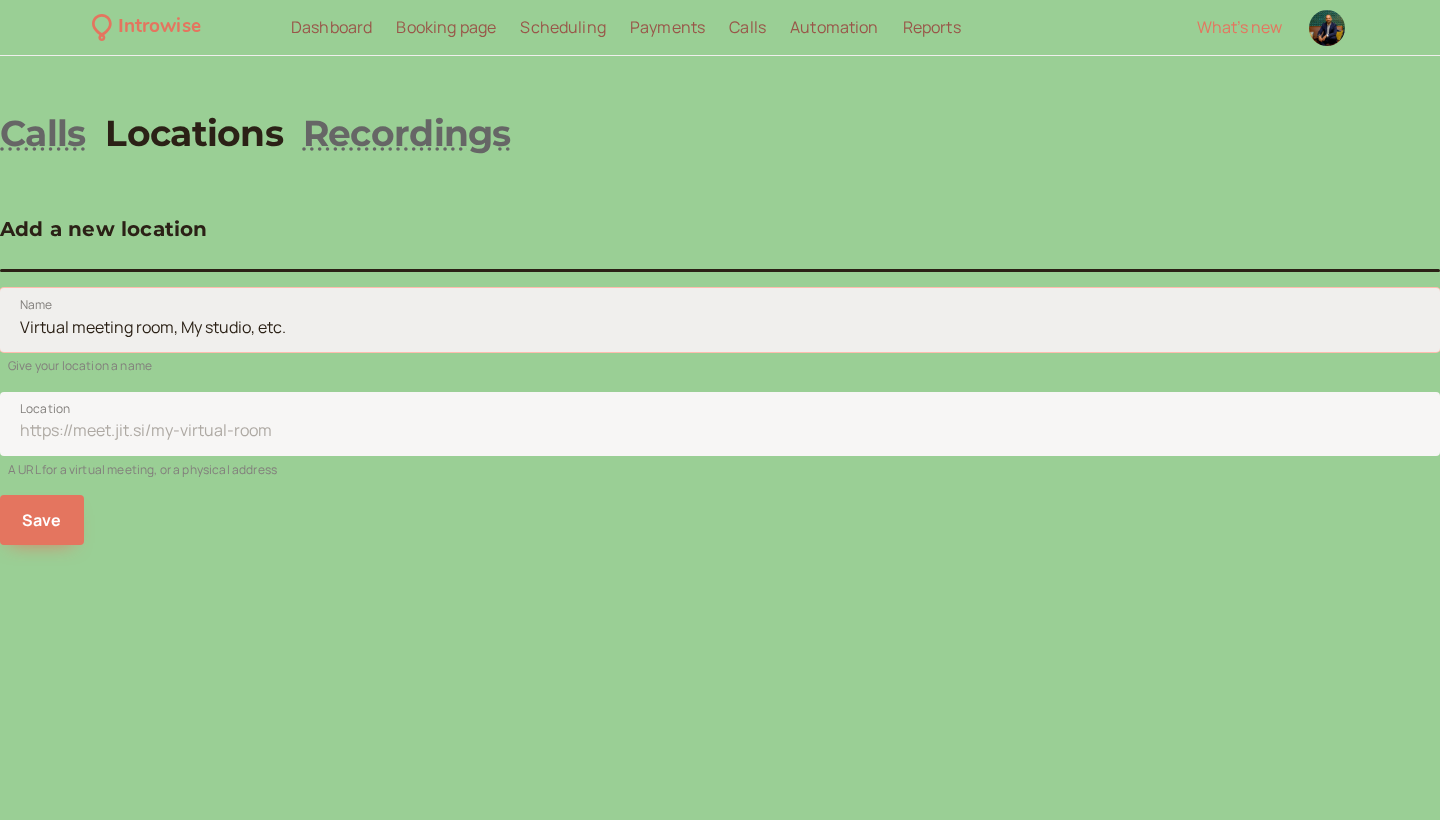 click on "Name" at bounding box center (720, 320) 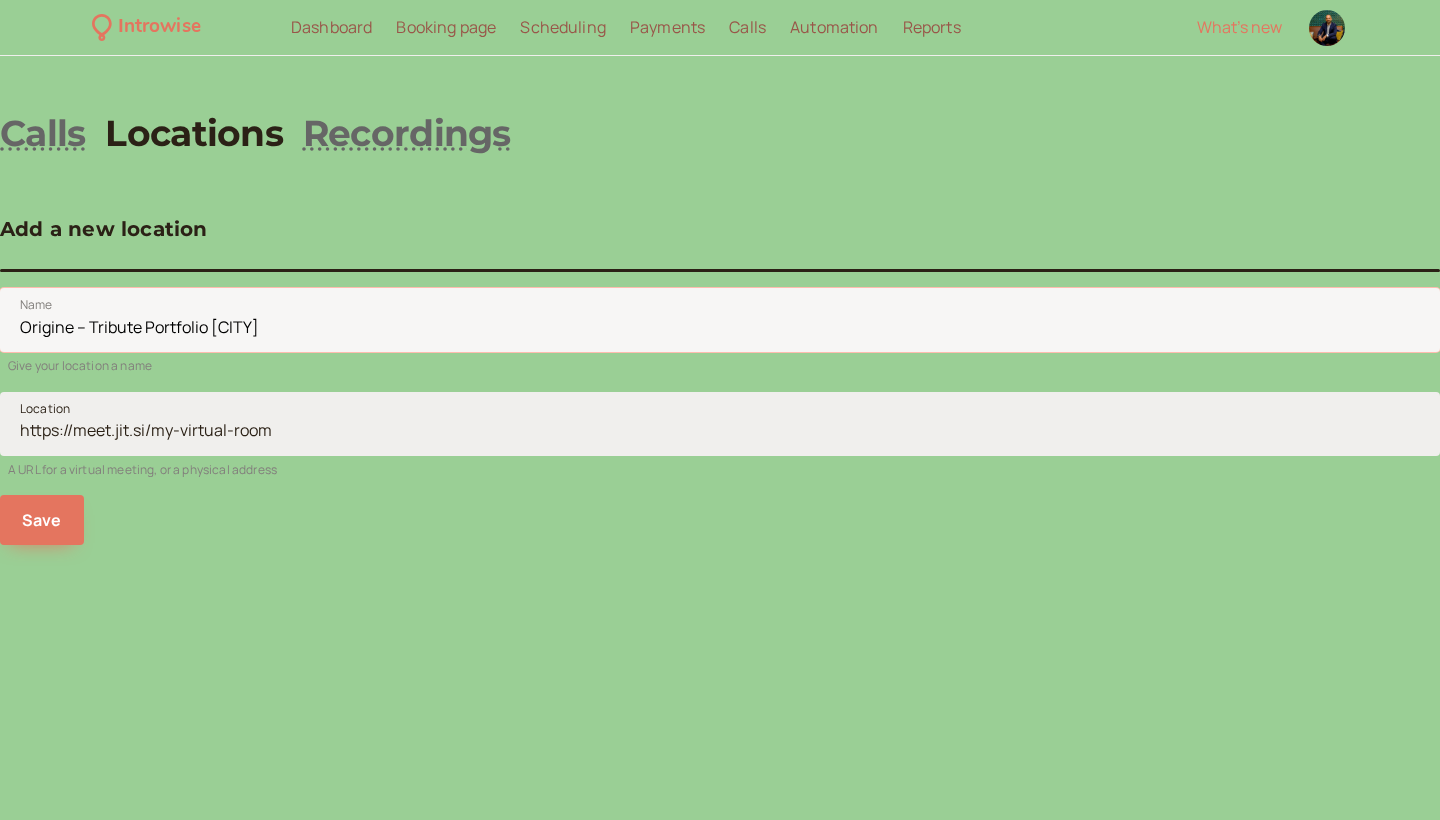 type on "Origine – Tribute Portfolio [CITY]" 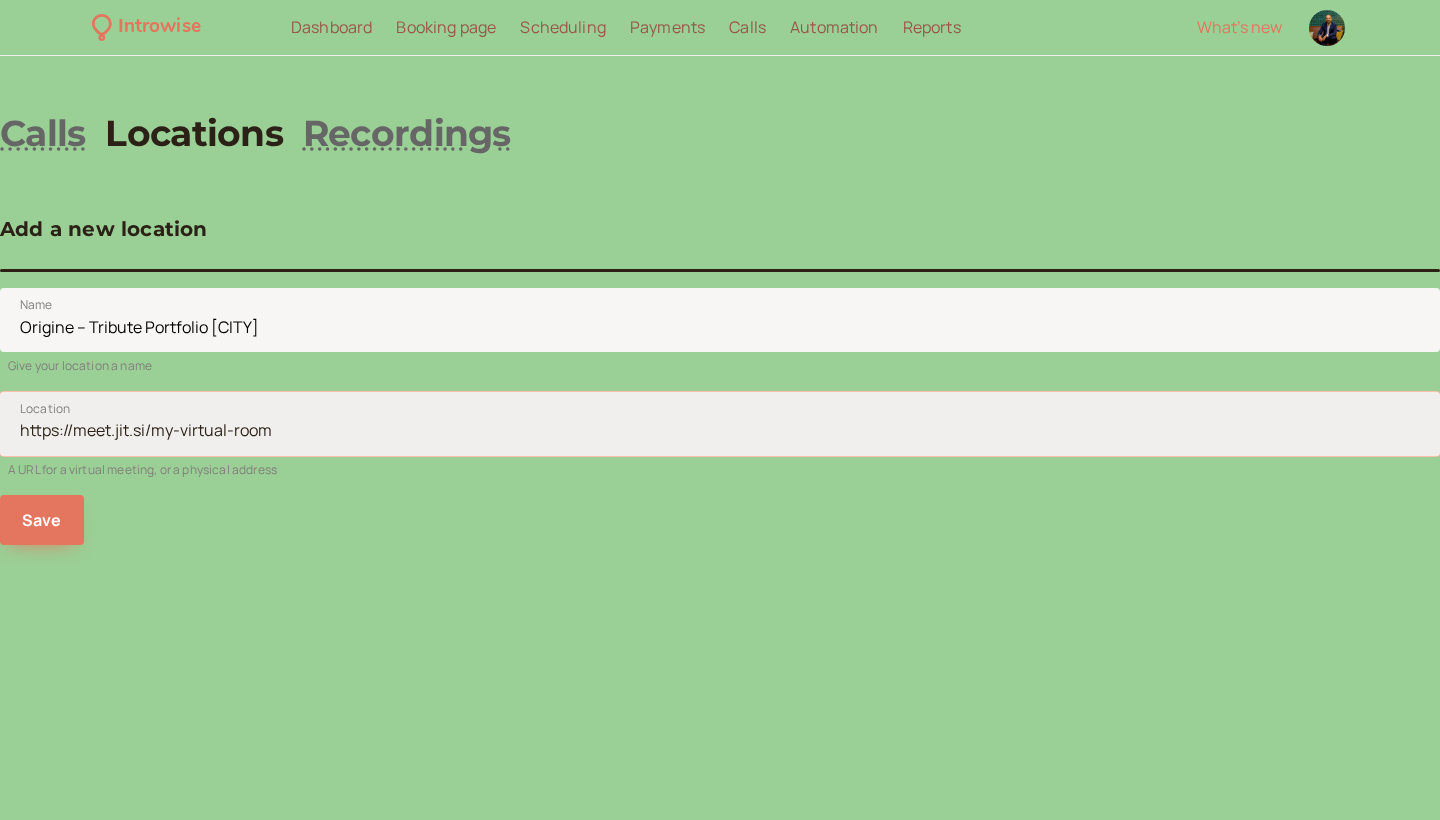 click on "Location" at bounding box center [720, 424] 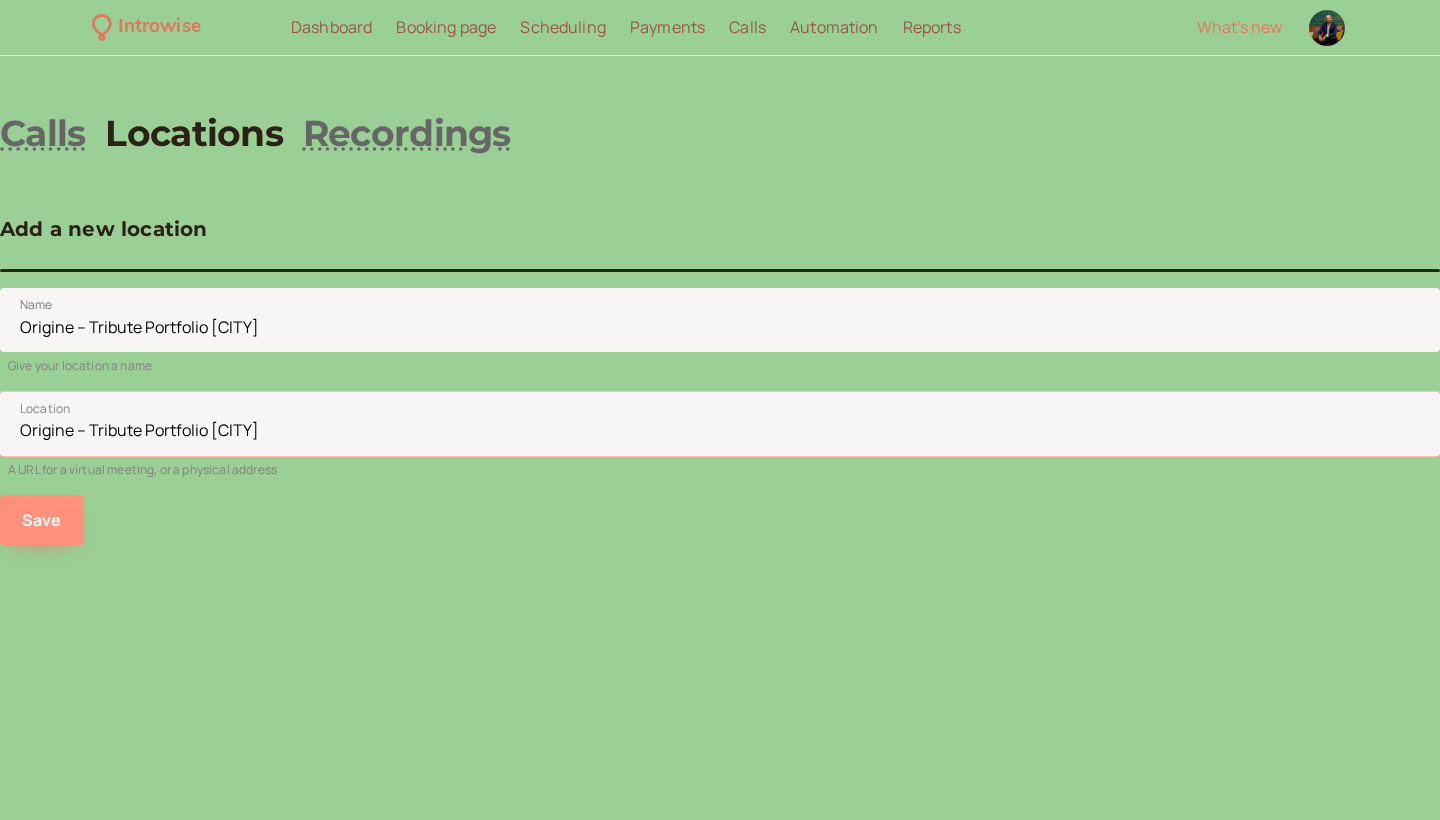 type on "Origine – Tribute Portfolio [CITY]" 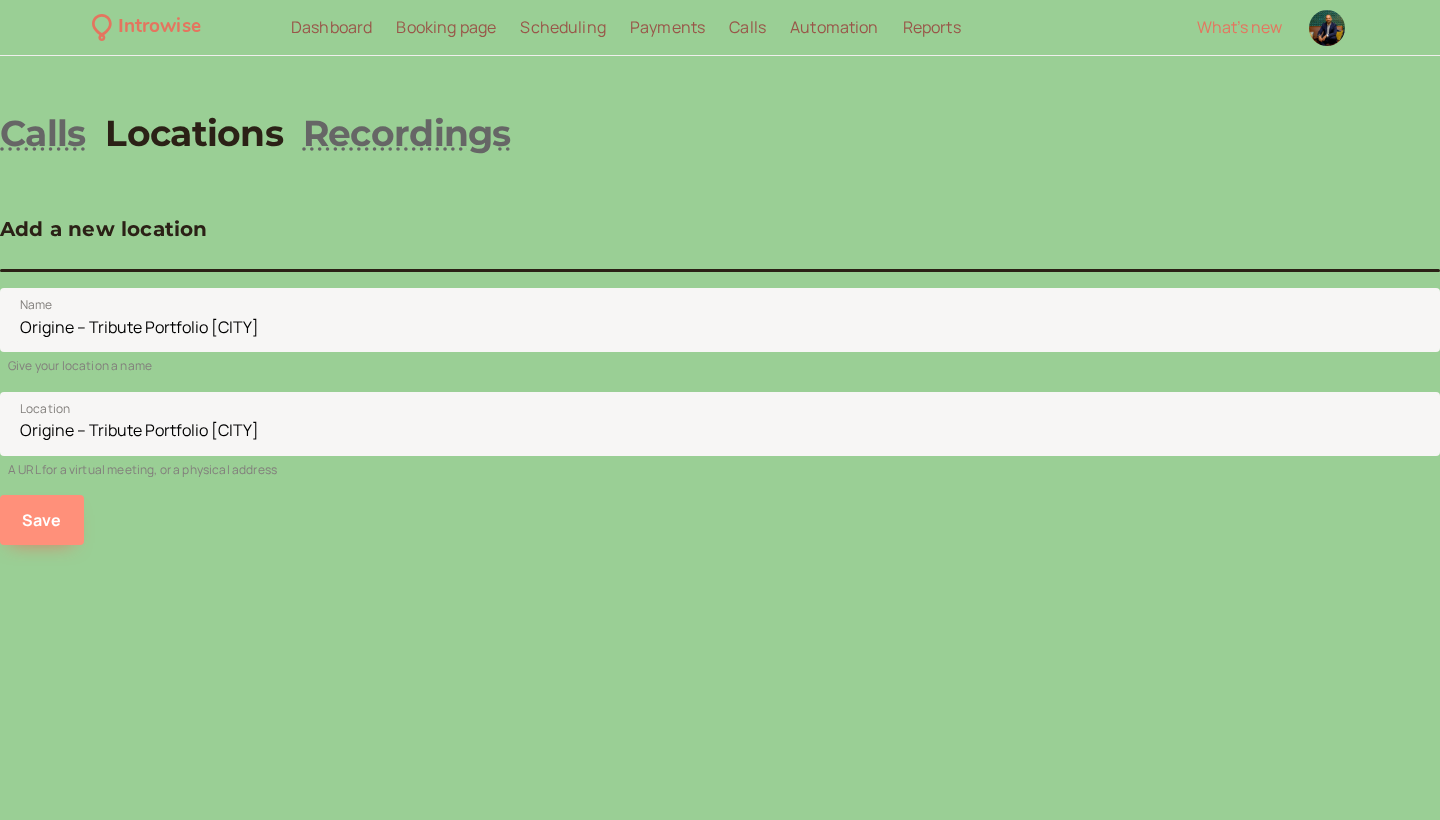 click on "Save" at bounding box center (42, 520) 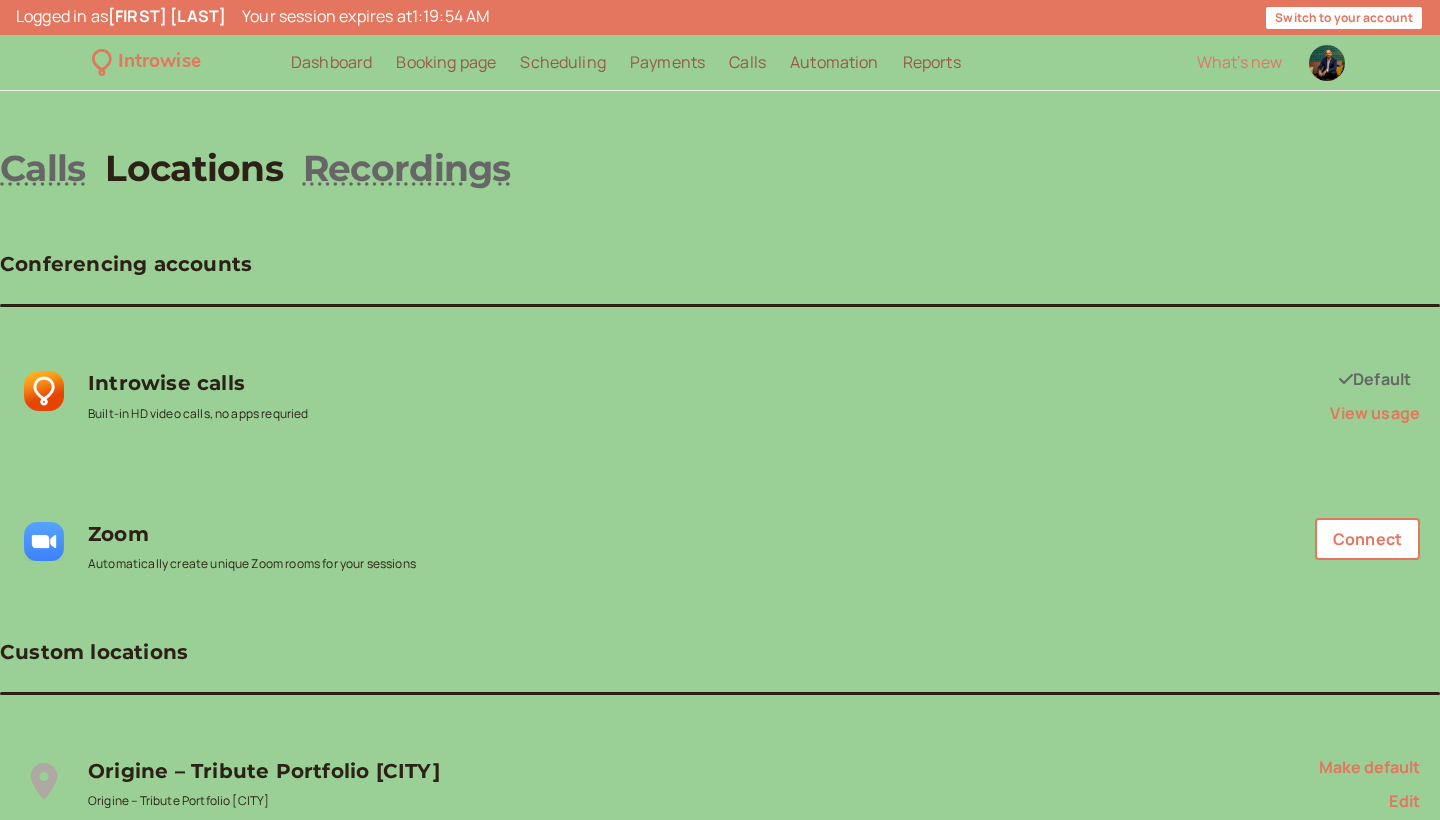 scroll, scrollTop: 0, scrollLeft: 0, axis: both 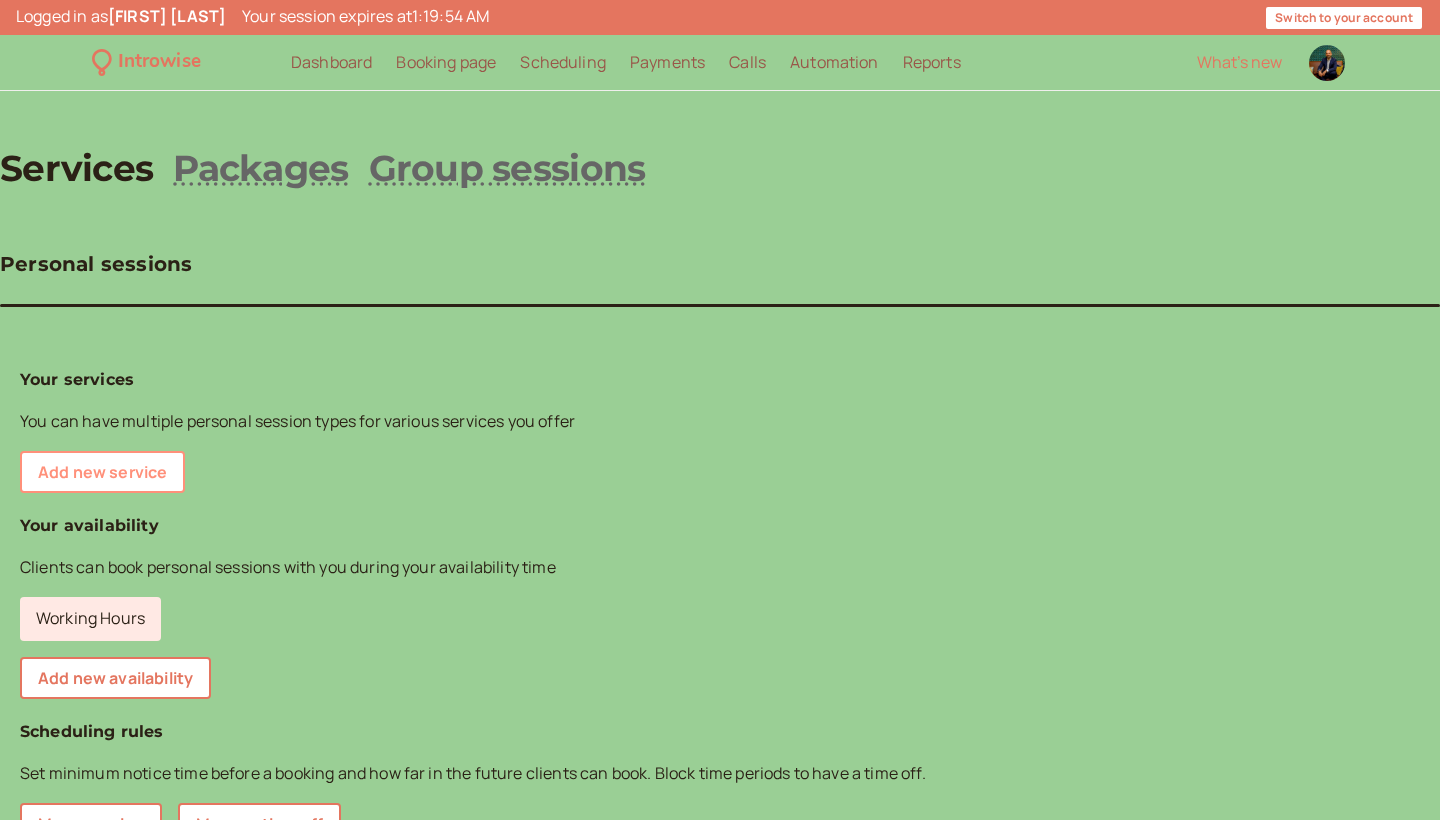 click on "Add new service" at bounding box center [102, 472] 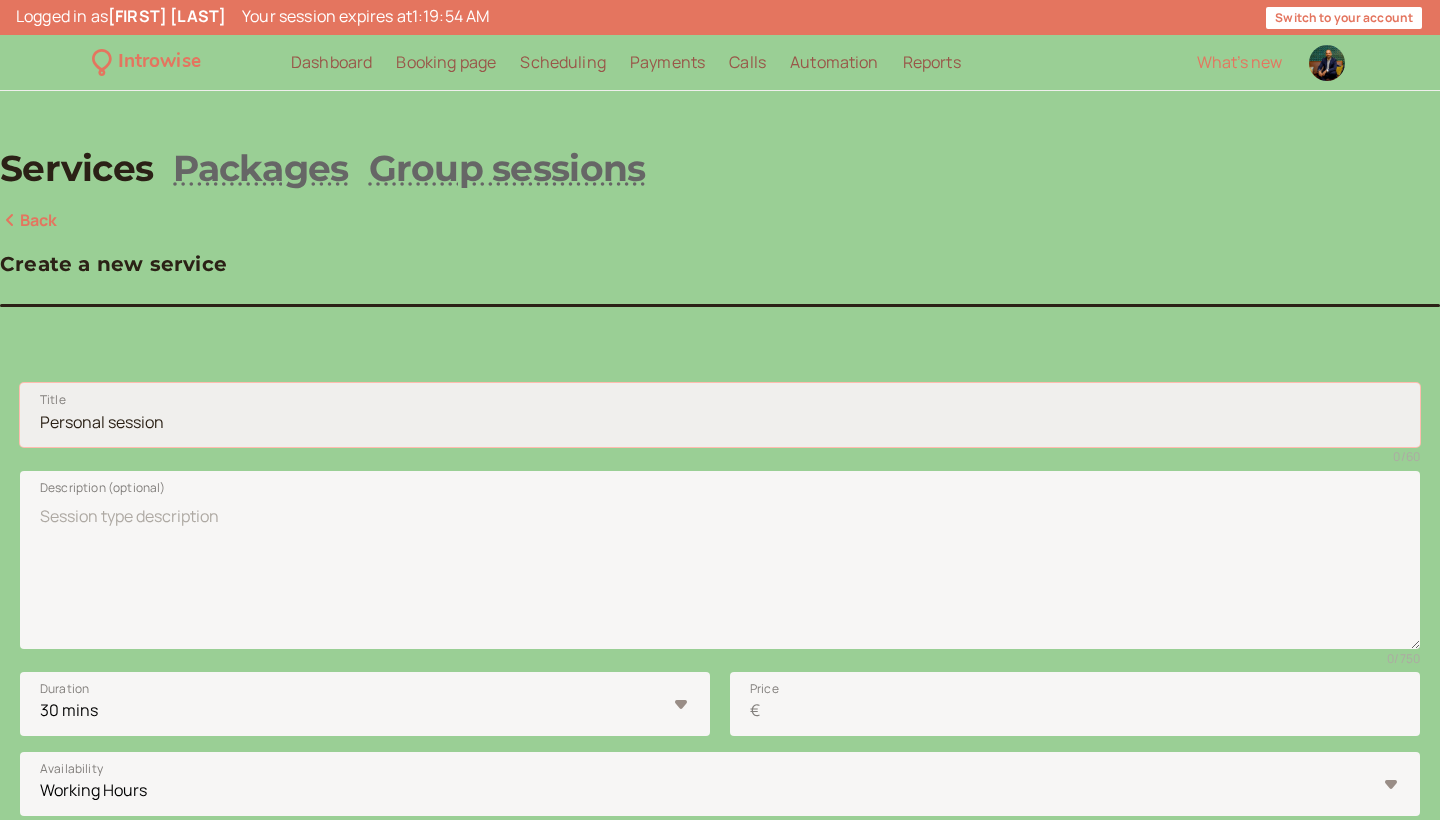 click on "Title" at bounding box center [720, 415] 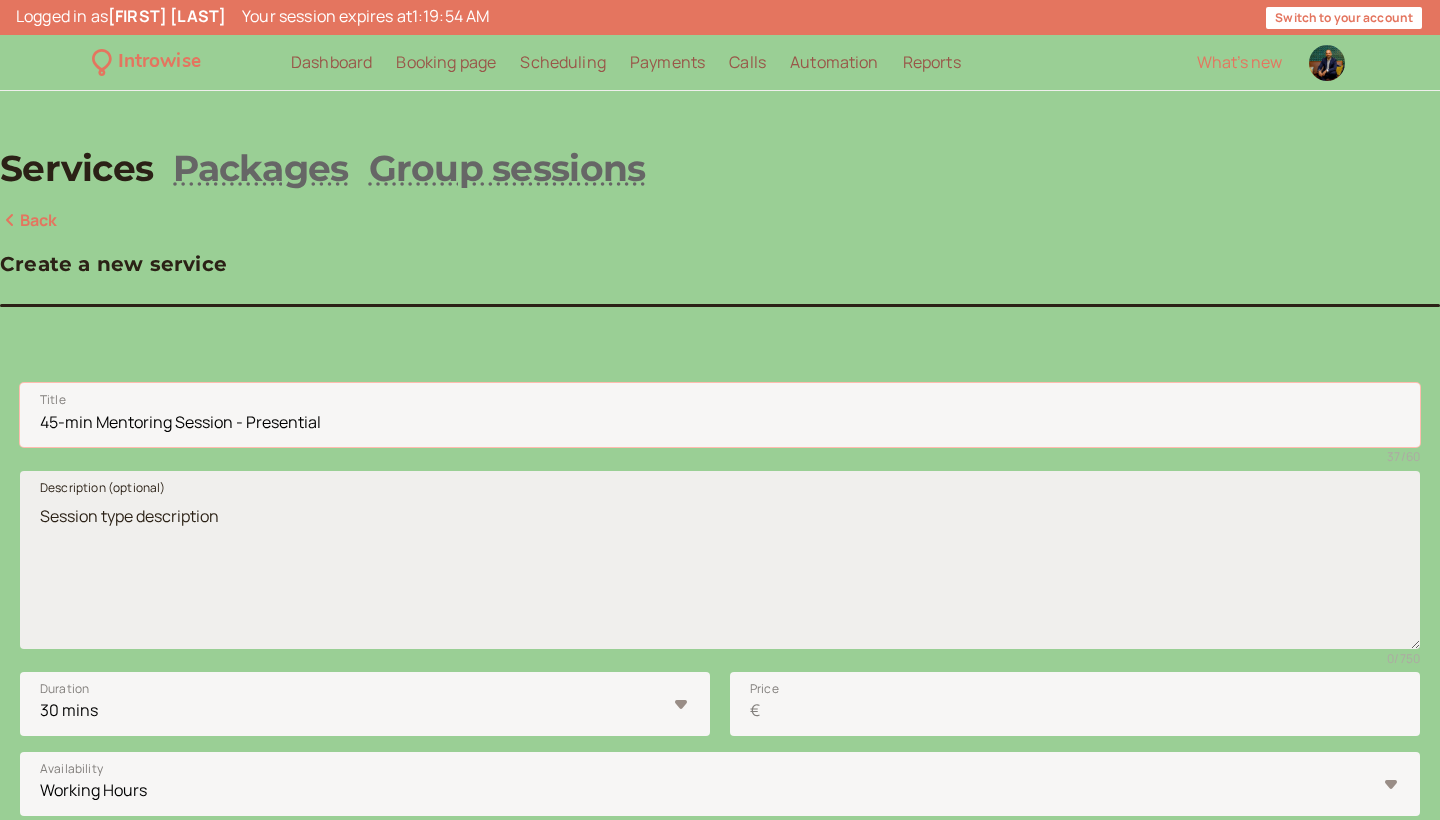 type on "45-min Mentoring Session - Presential" 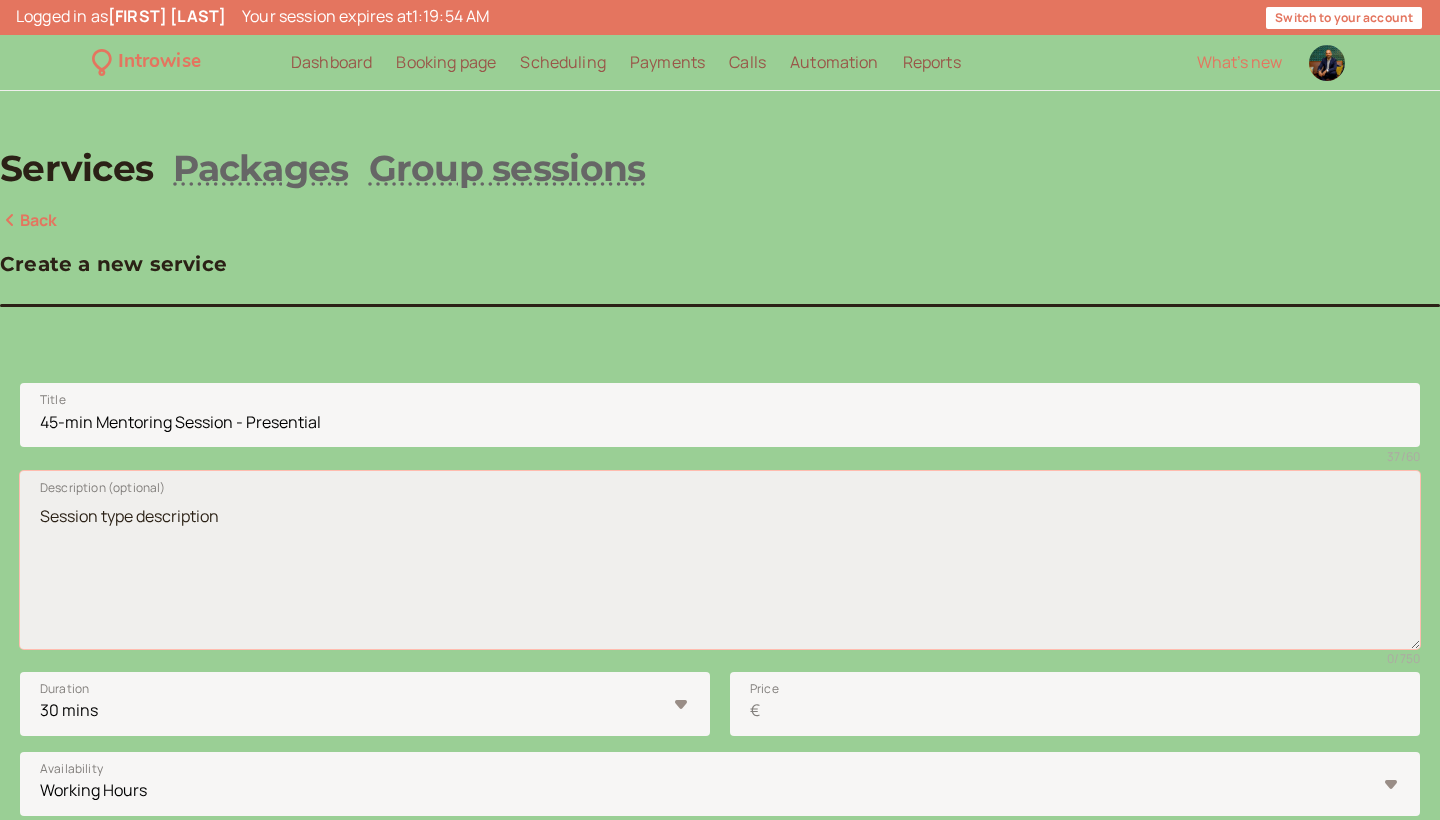 click on "Description (optional)" at bounding box center (720, 560) 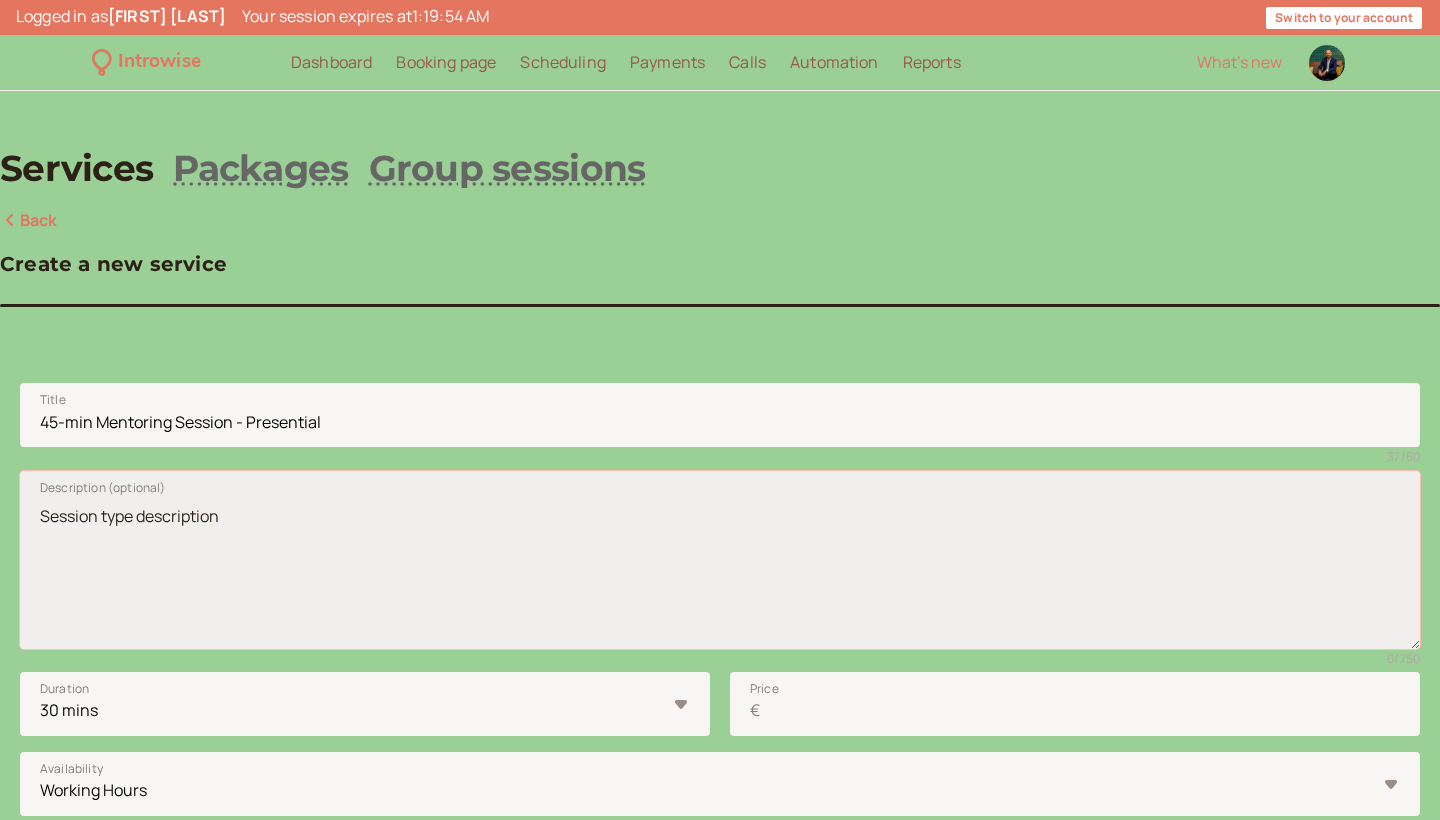 paste on "(Sessão de mentoring de 45min. - Presencial)
Momento dedicado para conexão e discussão do seu desenvolvimento profissional, seja através de uma conversa casual ou de uma sessão estruturada focada em objetivos específicos. Este é um espaço seguro para comunicação aberta e exploração do seu percurso profissional.
Local: Presencialmente no Hotel Sheraton [CITY].
--------
This is your dedicated time with me to connect and discuss your career development. It can be a casual conversation or a structured session focused on specific goals, providing targeted support. This is your safe space for open communication and exploration of your professional journey.
Location: In-person at the Sheraton [CITY] Hotel." 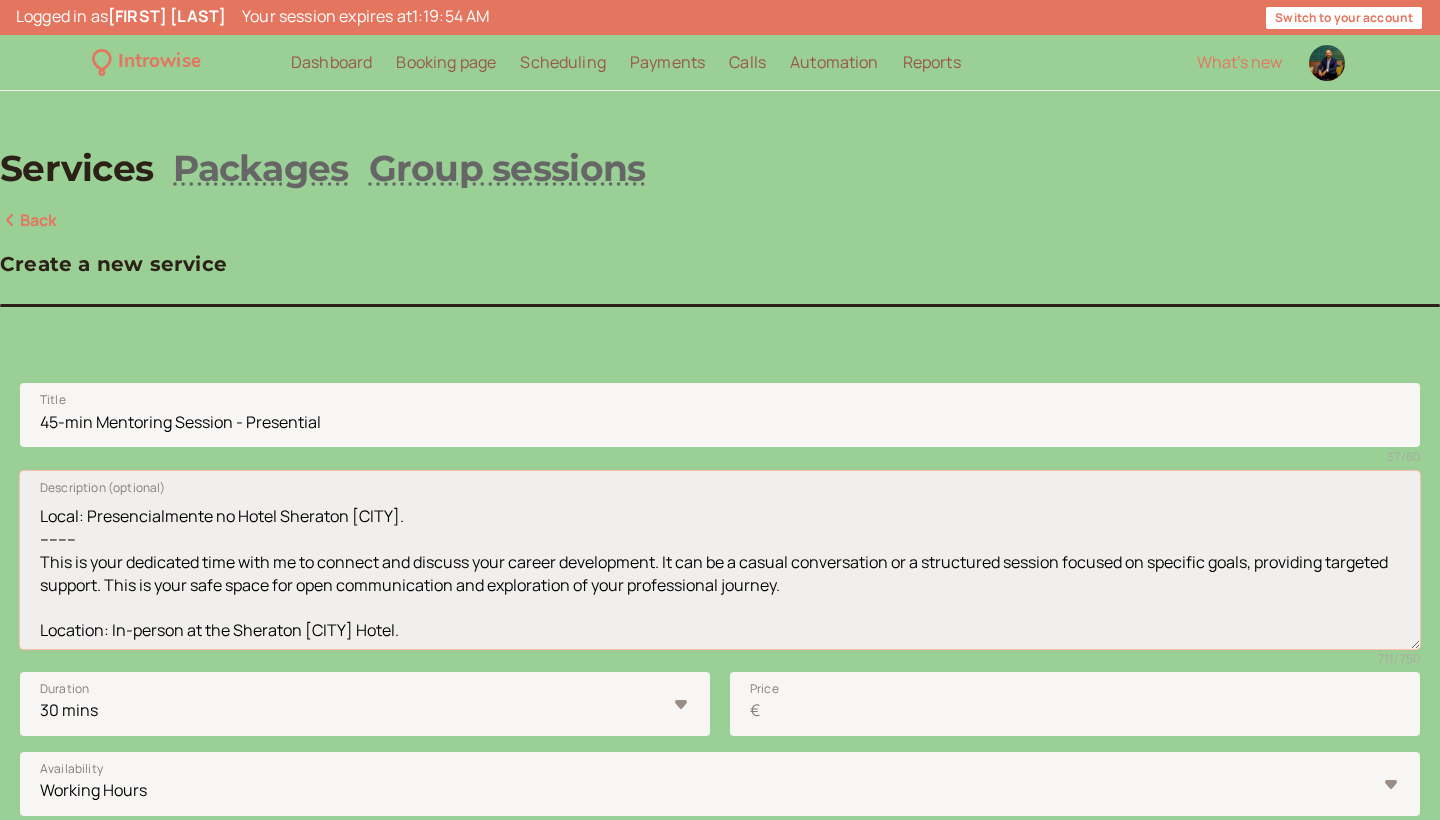 scroll, scrollTop: 142, scrollLeft: 0, axis: vertical 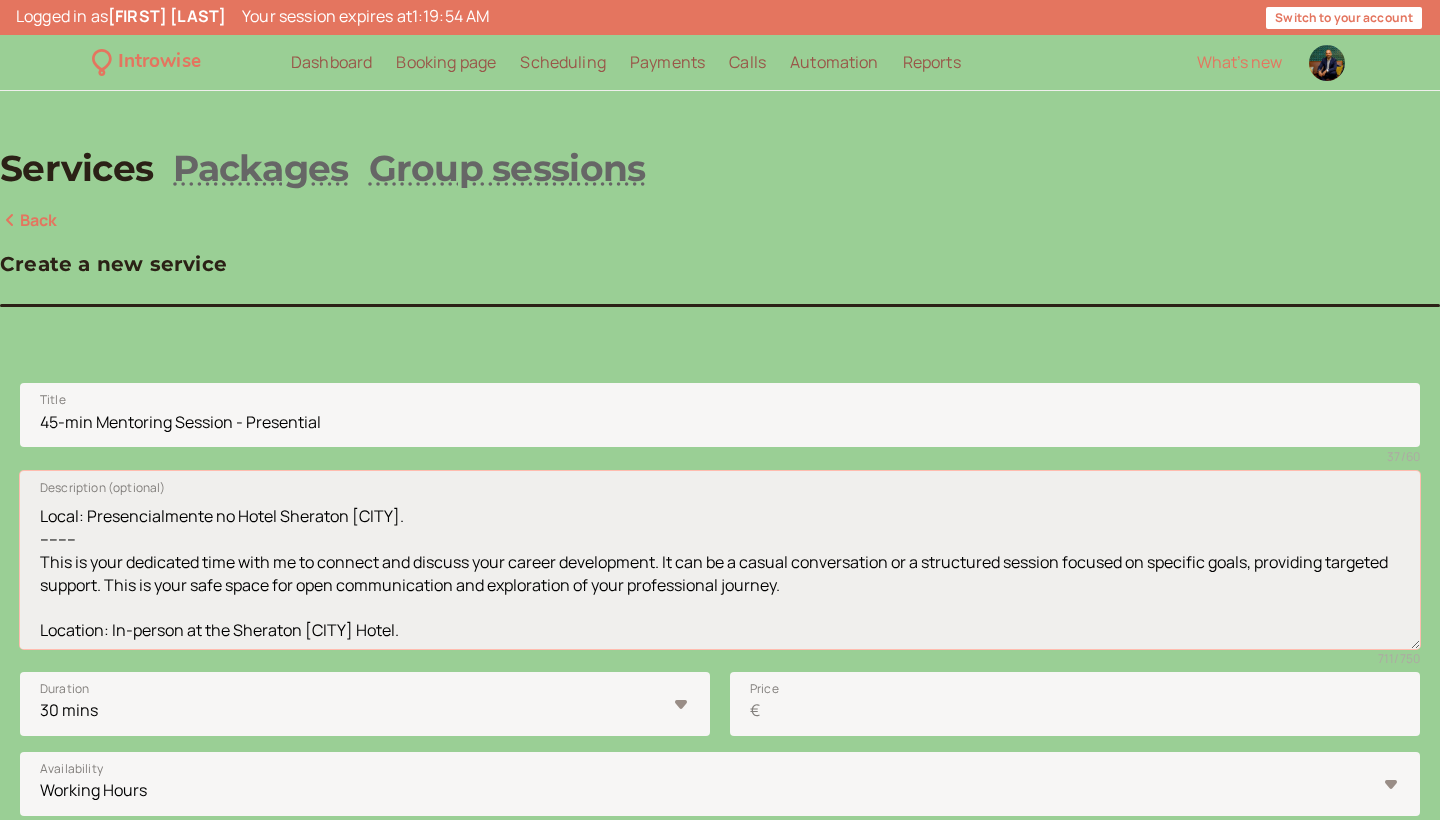 drag, startPoint x: 398, startPoint y: 528, endPoint x: 556, endPoint y: 525, distance: 158.02847 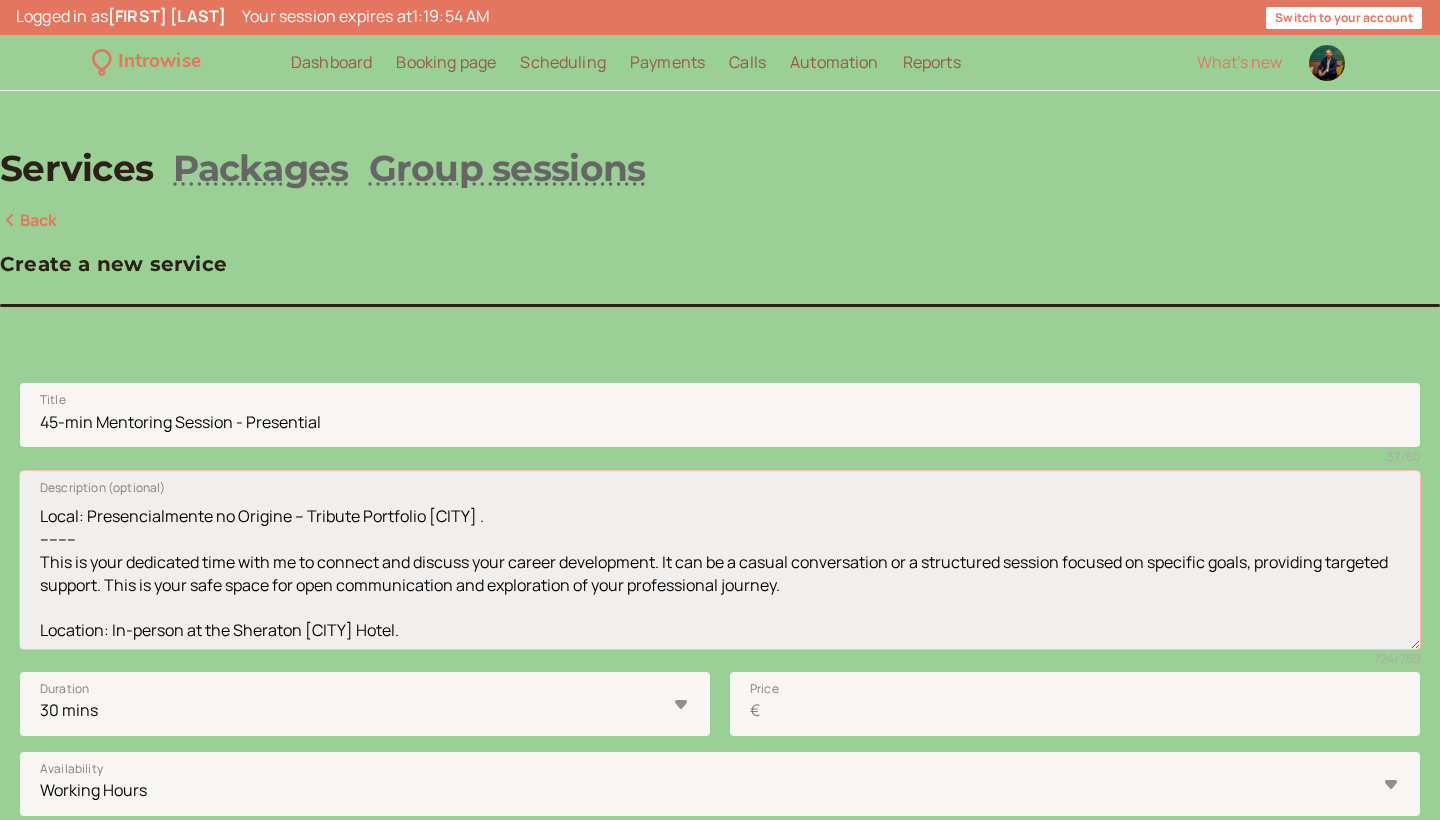 scroll, scrollTop: 193, scrollLeft: 0, axis: vertical 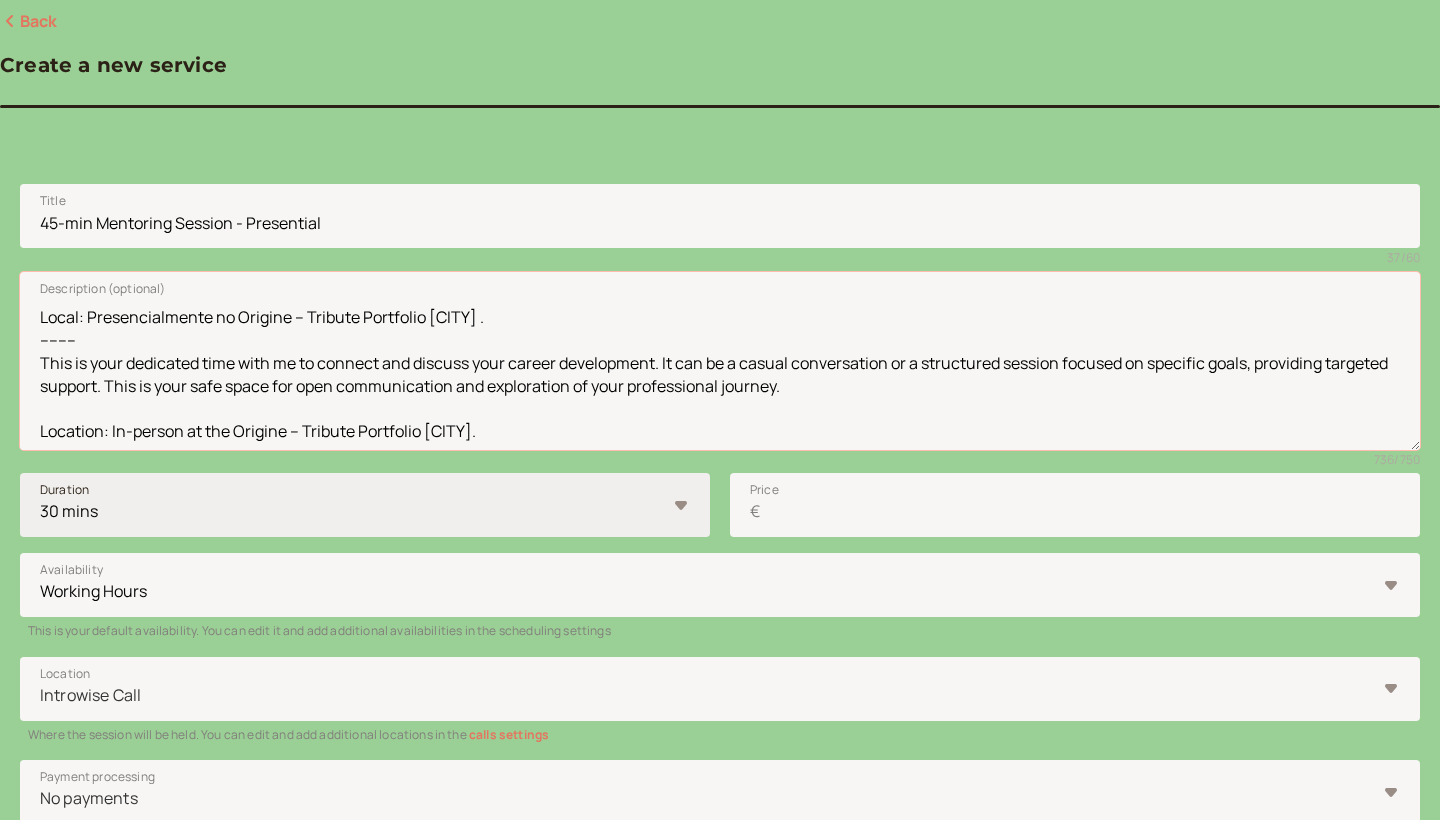 type on "(Sessão de mentoring de 45min. - Presencial)
Momento dedicado para conexão e discussão do seu desenvolvimento profissional, seja através de uma conversa casual ou de uma sessão estruturada focada em objetivos específicos. Este é um espaço seguro para comunicação aberta e exploração do seu percurso profissional.
Local: Presencialmente no Origine – Tribute Portfolio Porto .
--------
This is your dedicated time with me to connect and discuss your career development. It can be a casual conversation or a structured session focused on specific goals, providing targeted support. This is your safe space for open communication and exploration of your professional journey.
Location: In-person at the Origine – Tribute Portfolio Porto." 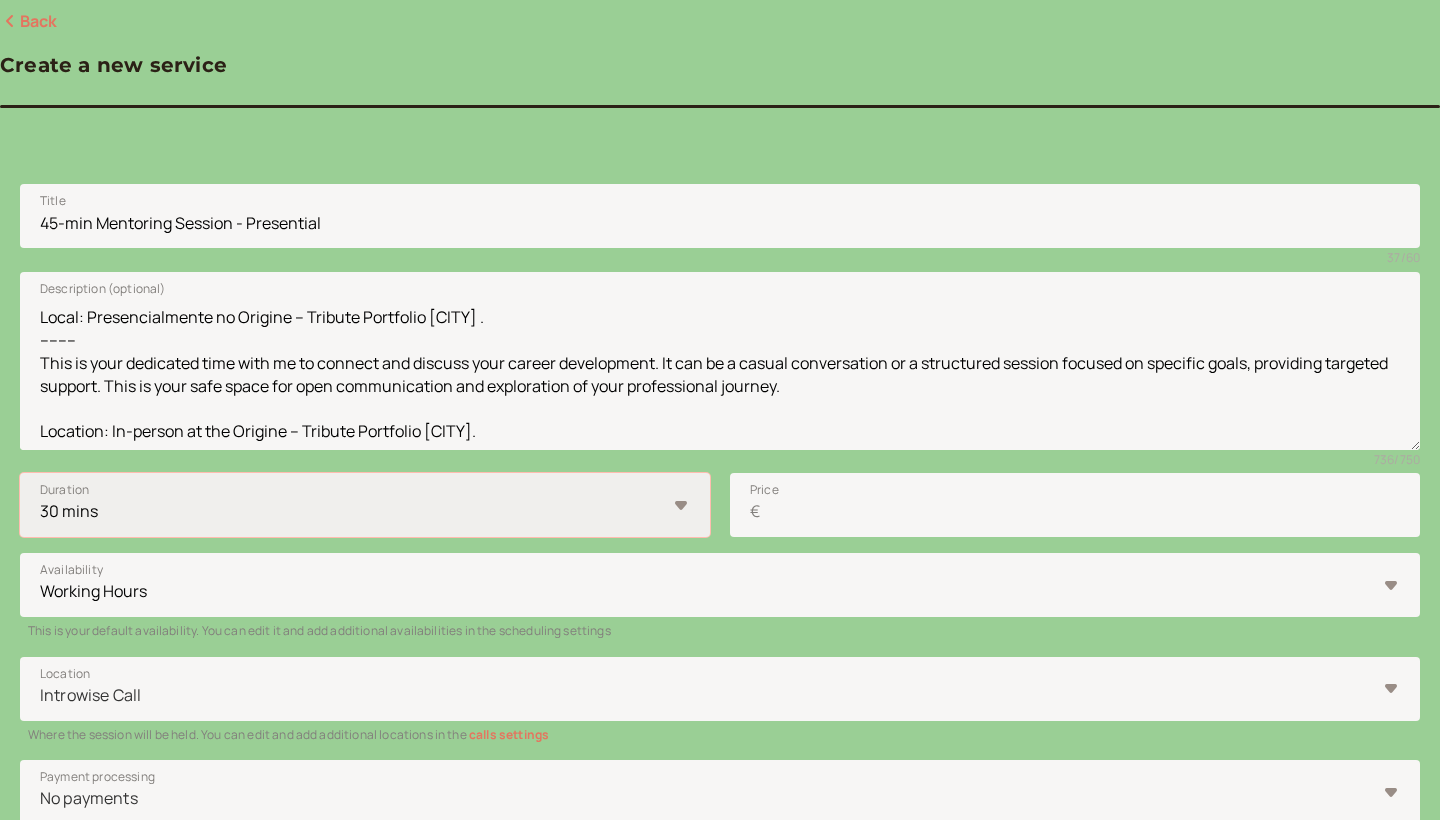 select on "45" 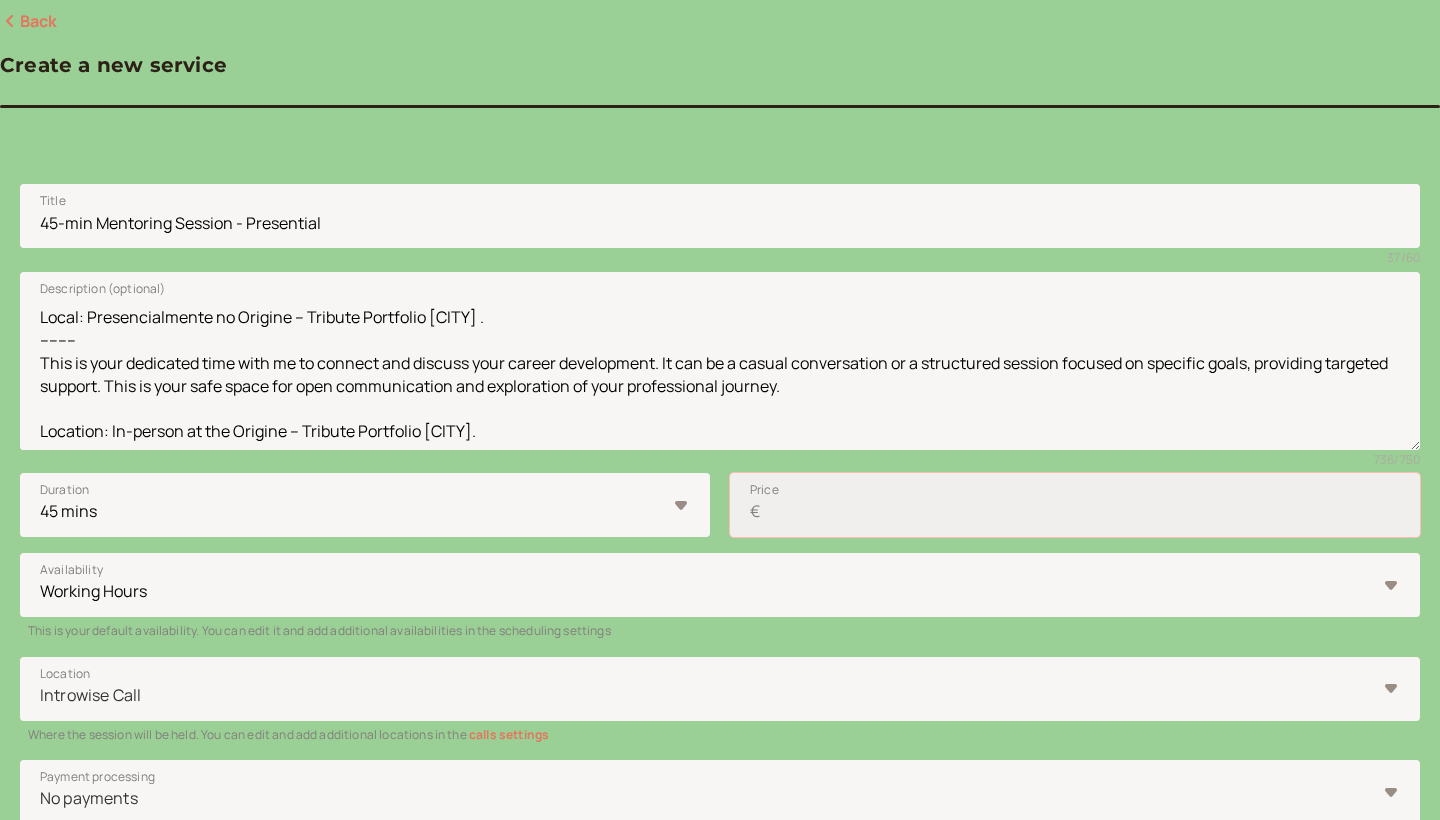 click on "Price €" at bounding box center [1075, 505] 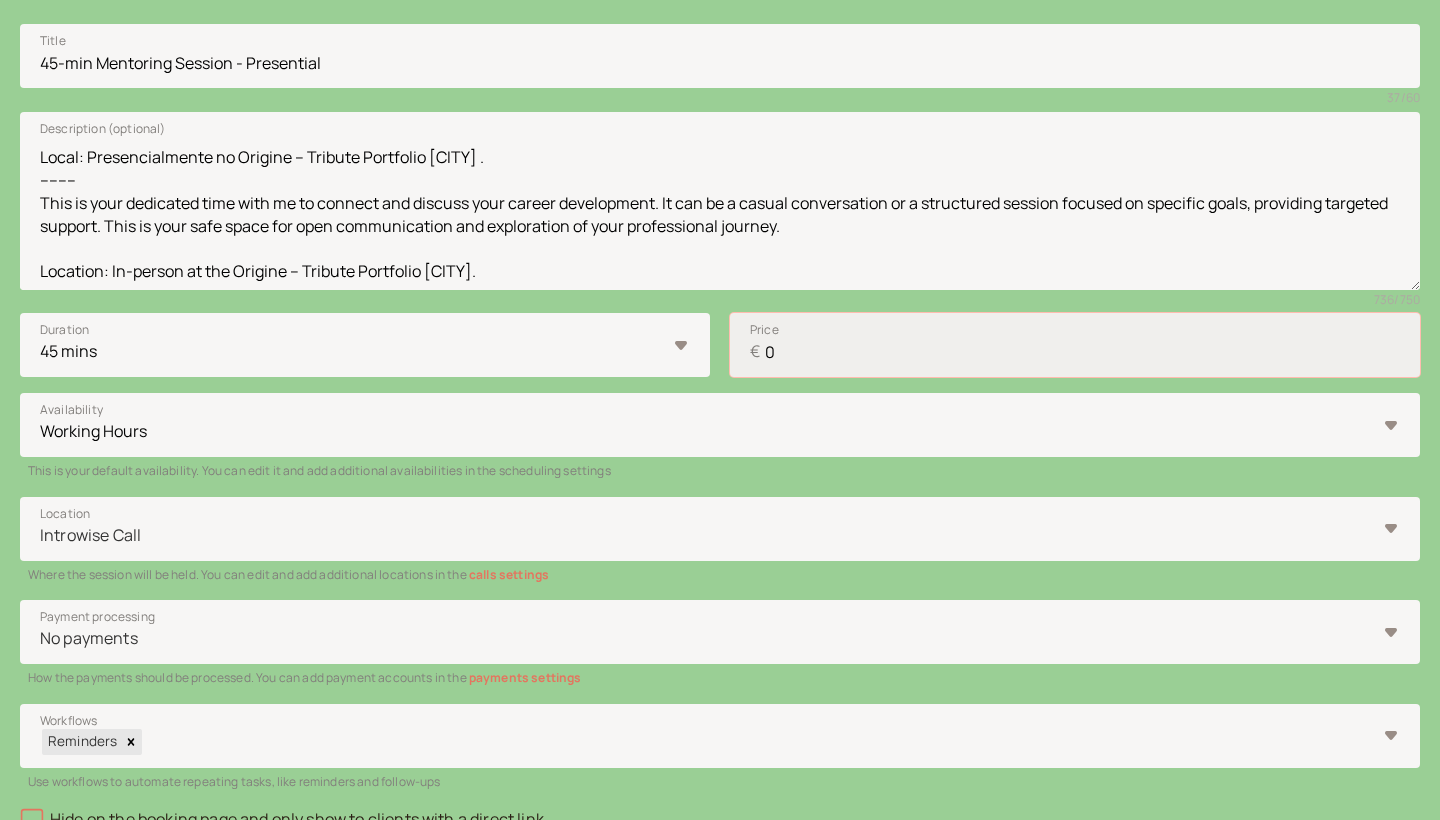scroll, scrollTop: 379, scrollLeft: 0, axis: vertical 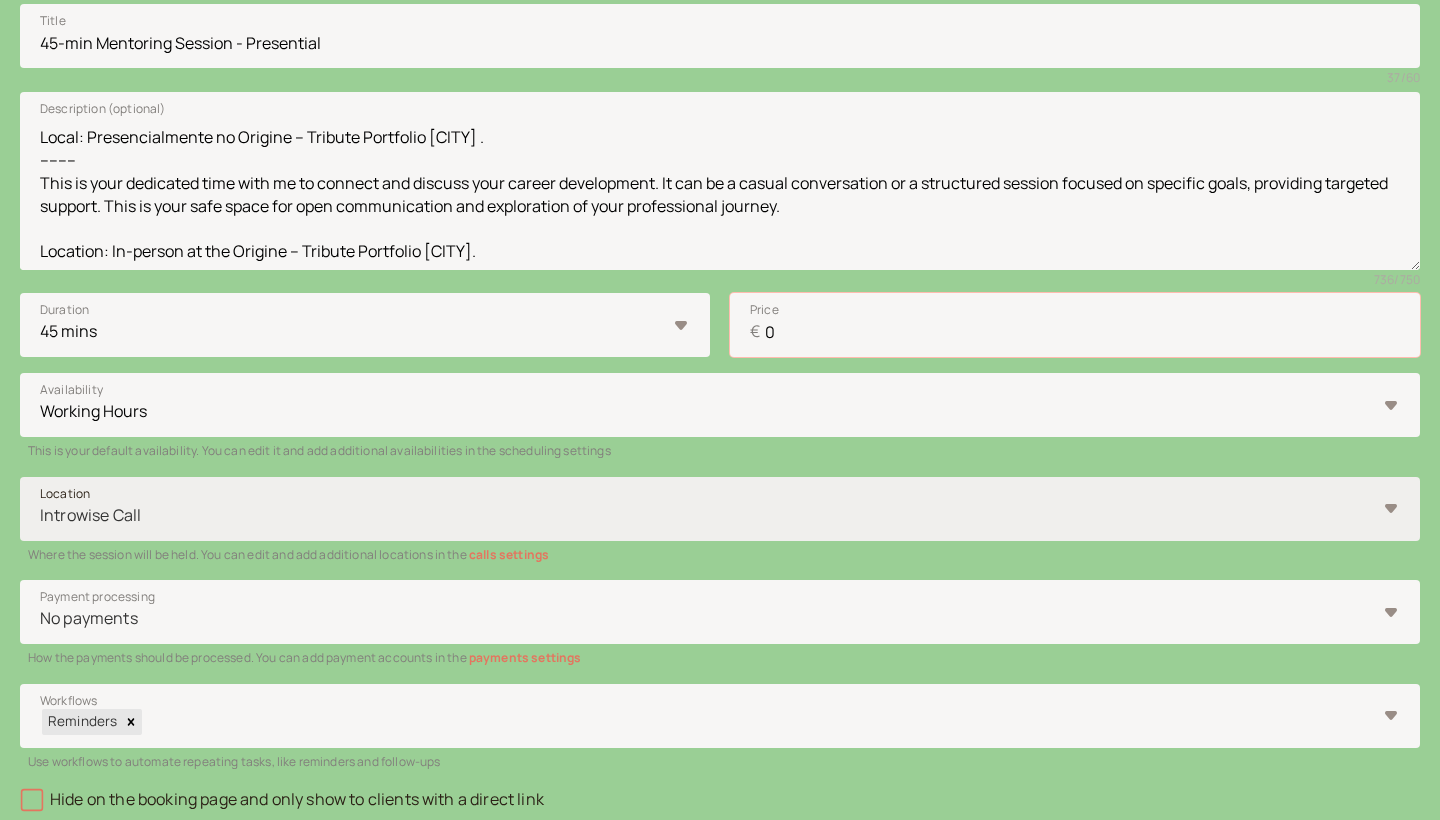 type on "0" 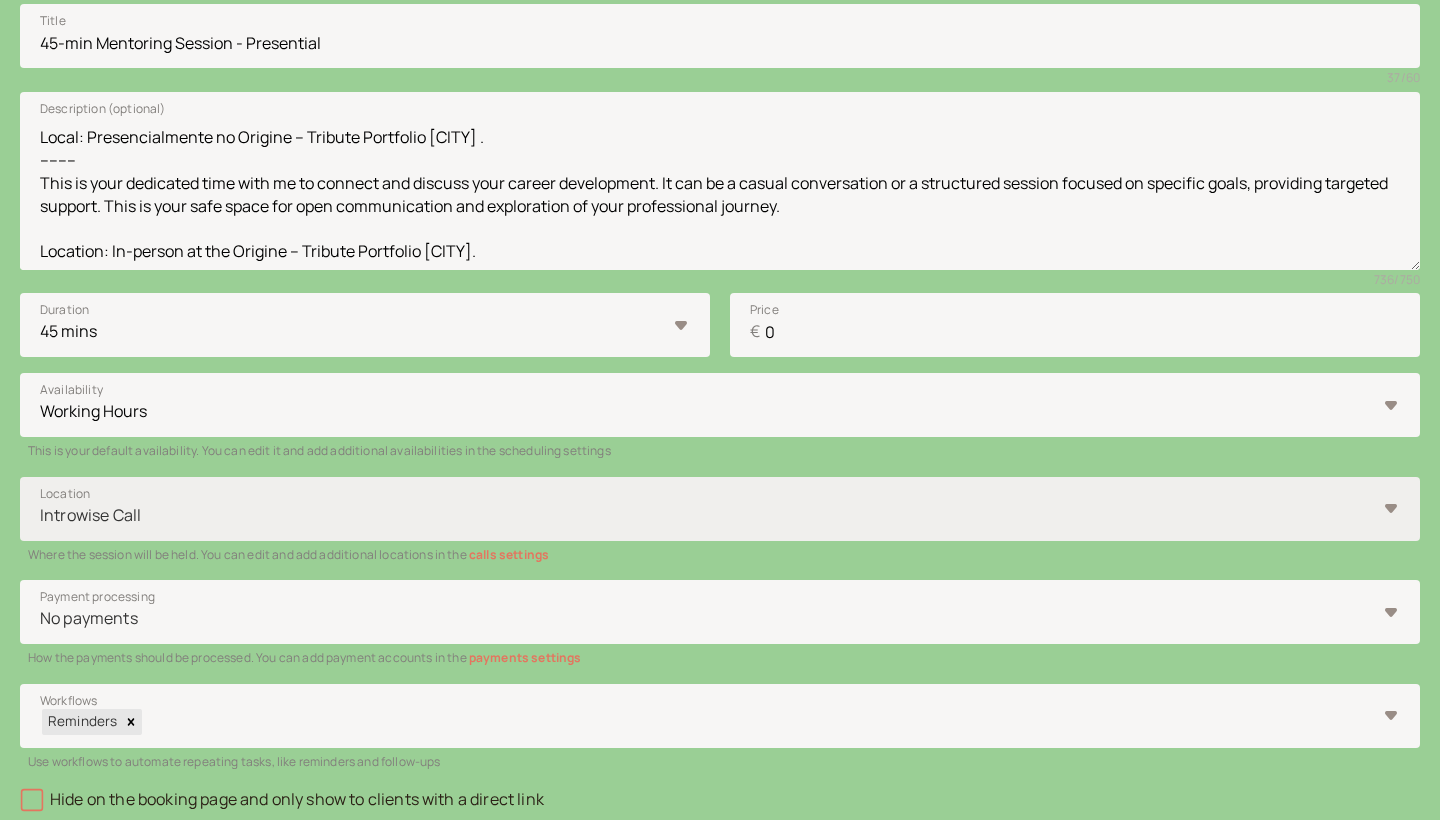click at bounding box center [707, 515] 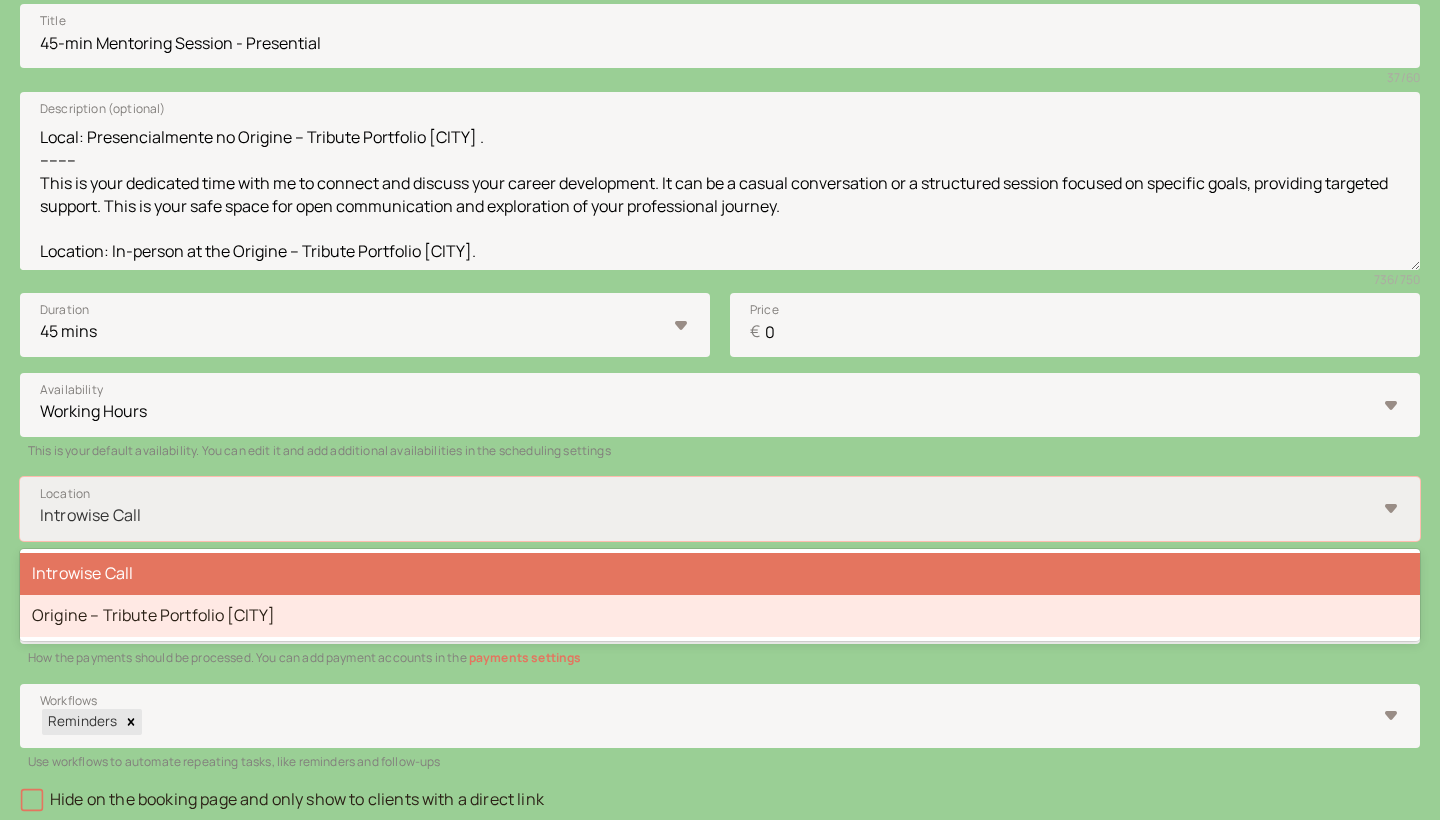 click on "Origine – Tribute Portfolio Porto" at bounding box center (720, 616) 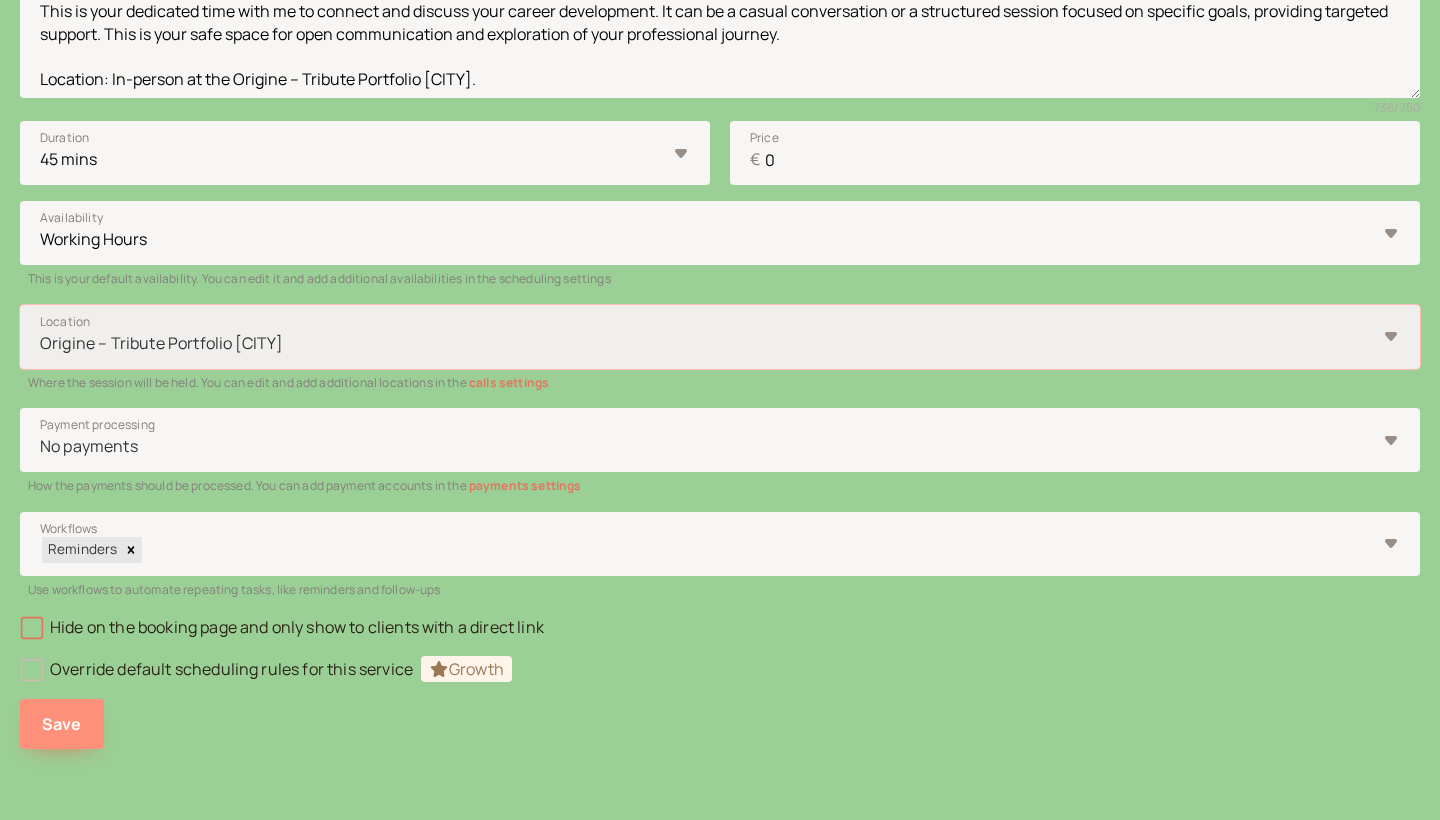 click on "Save" at bounding box center [62, 724] 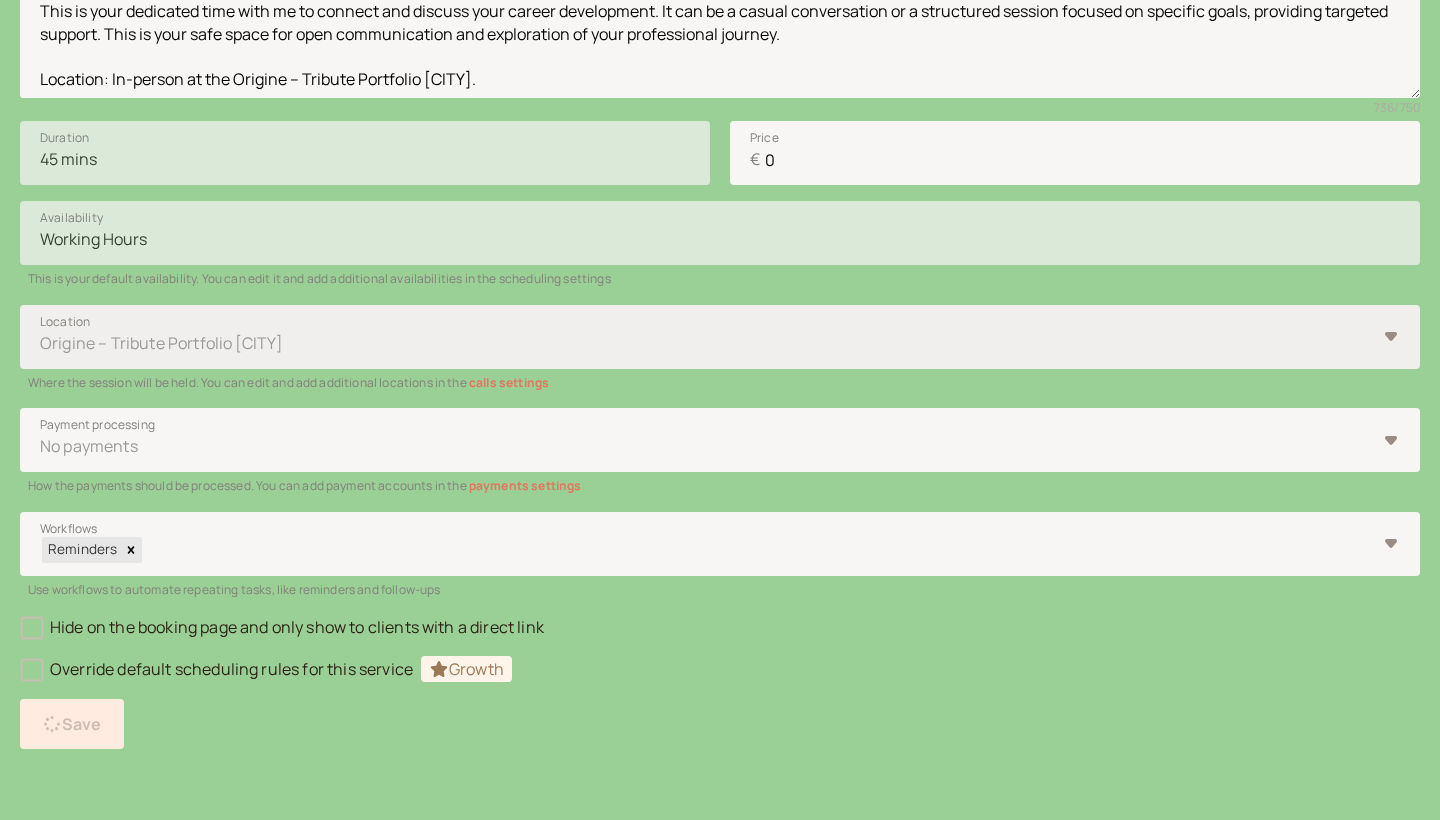 scroll, scrollTop: 35, scrollLeft: 0, axis: vertical 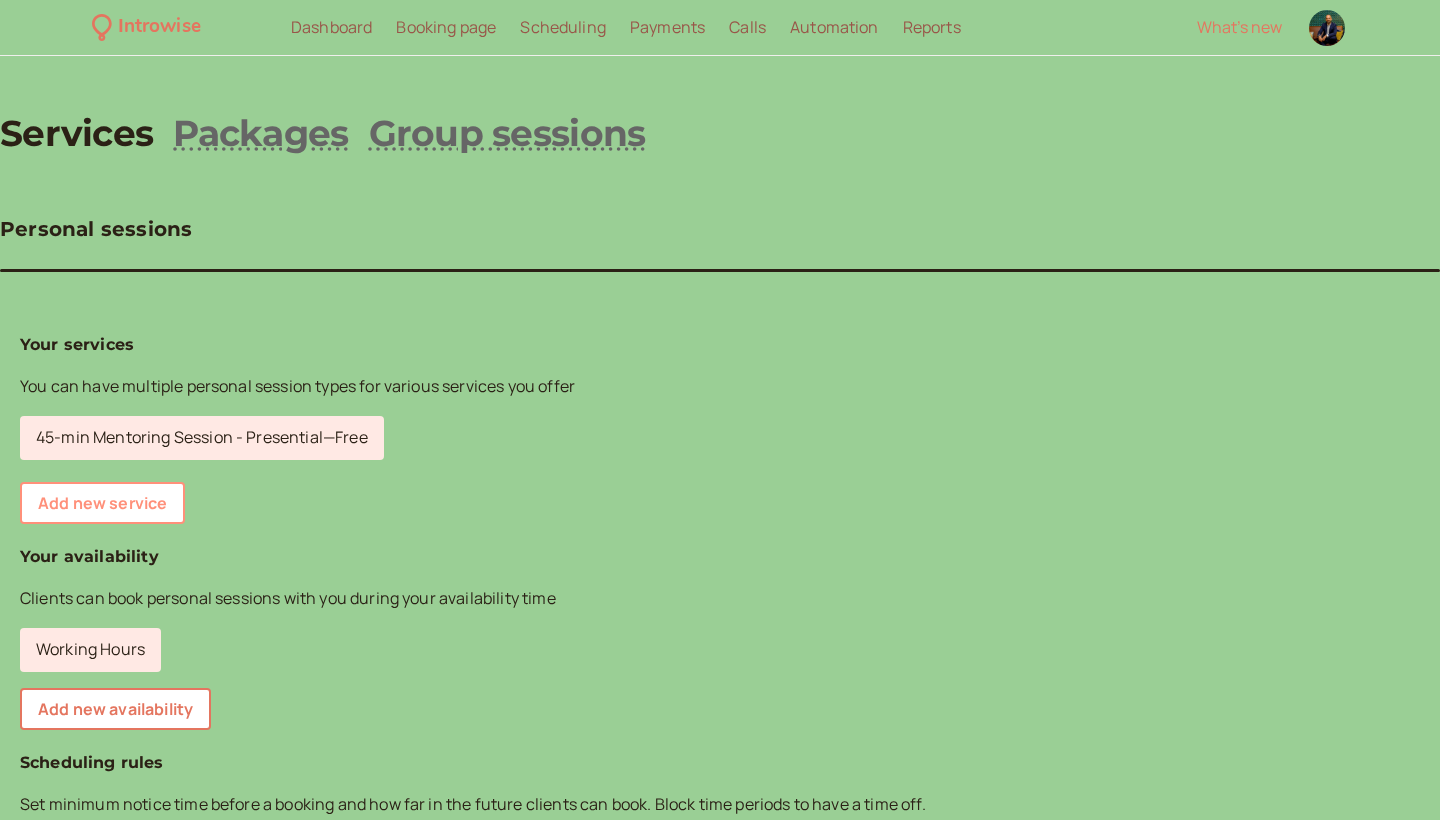 click on "Add new service" at bounding box center [102, 503] 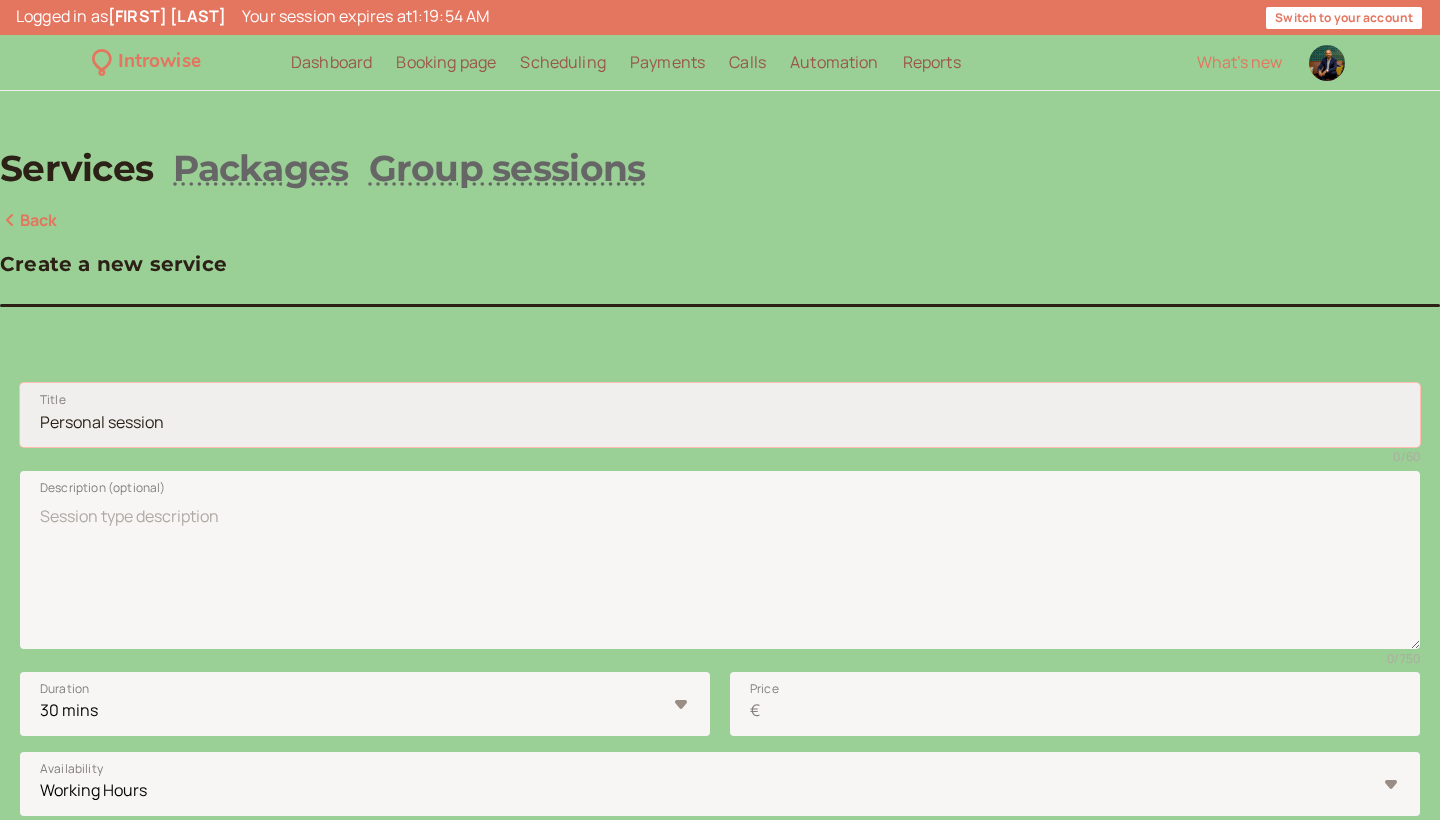 click on "Title" at bounding box center [720, 415] 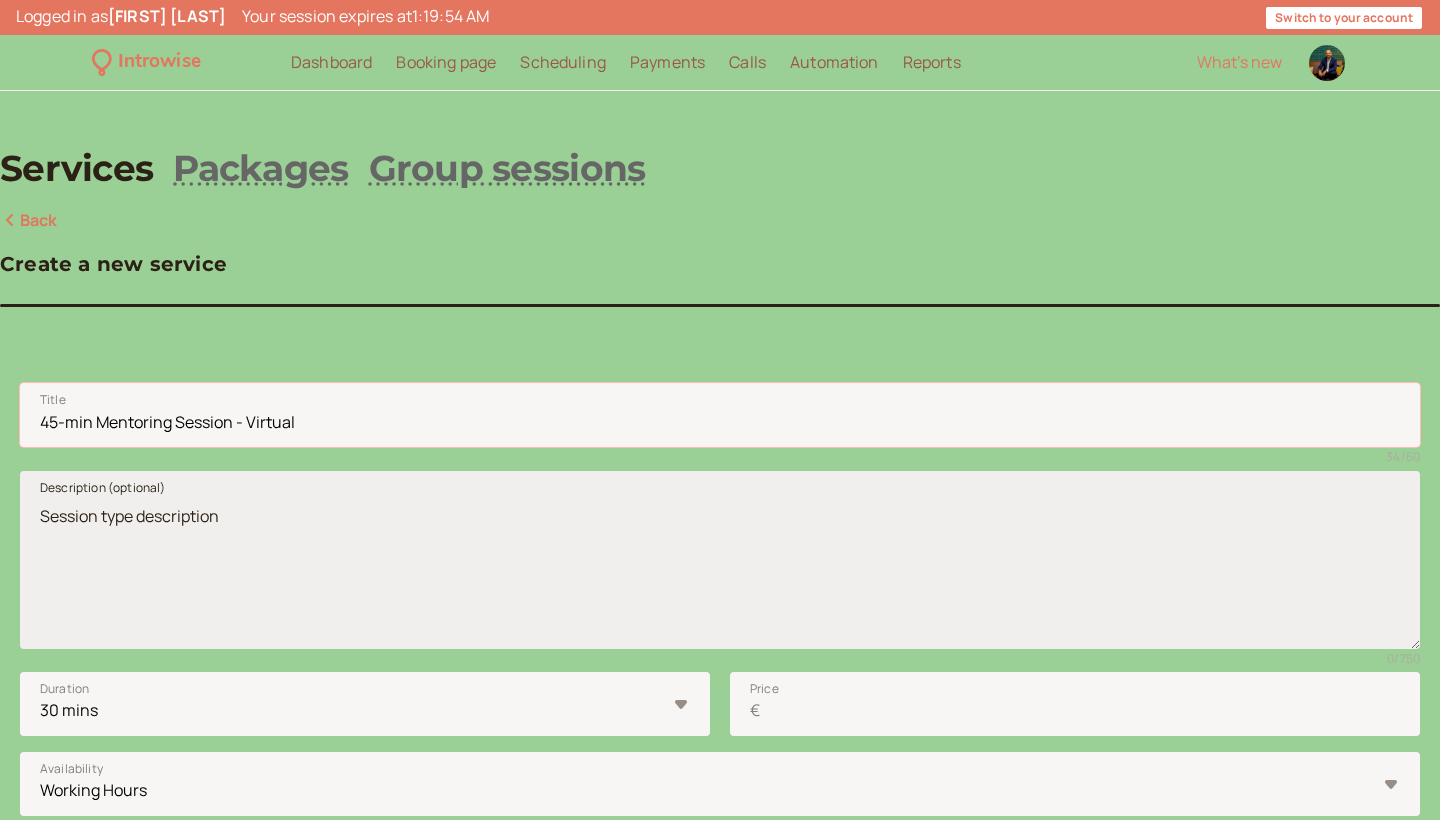 type on "45-min Mentoring Session - Virtual" 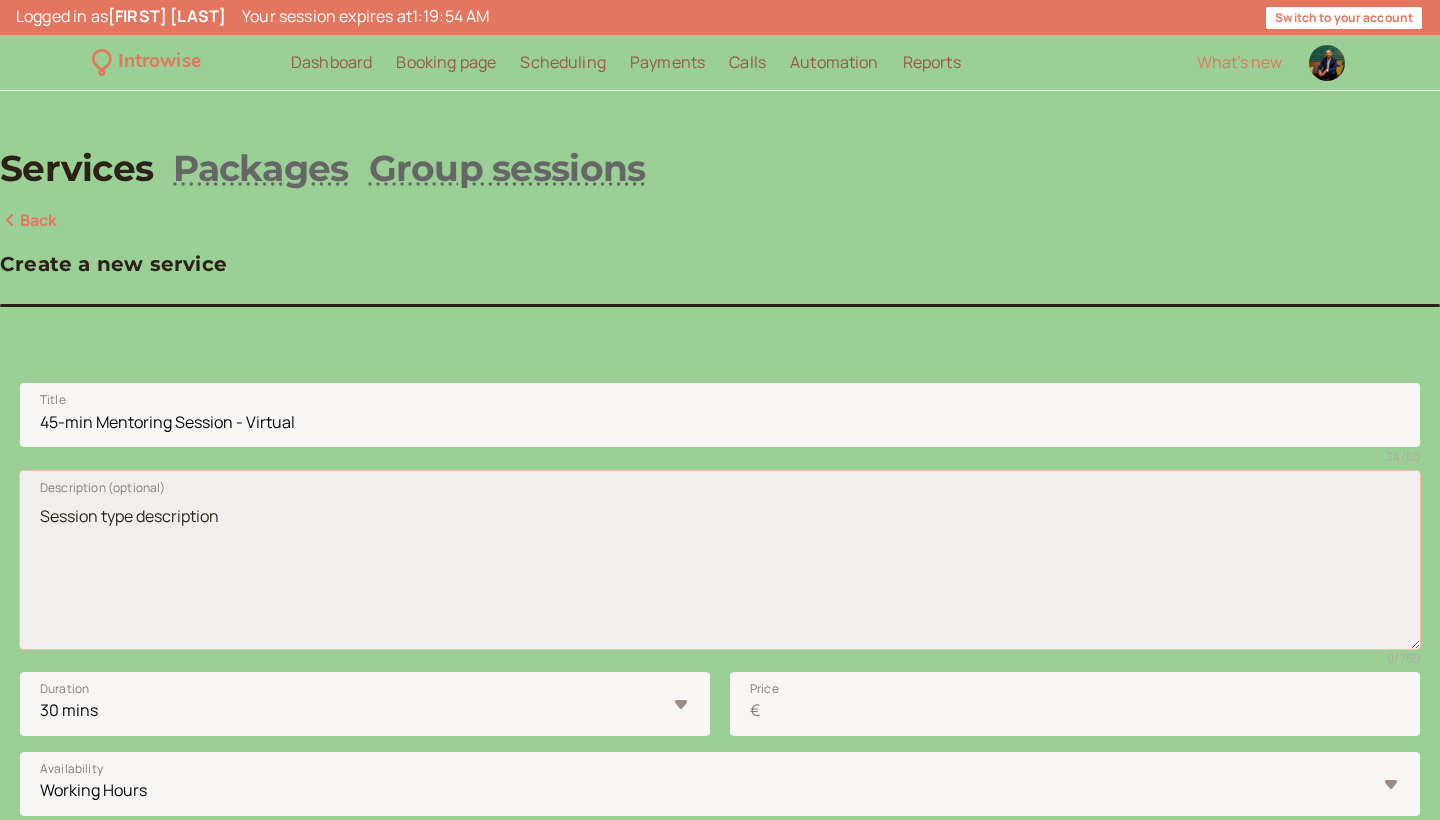 click on "Description (optional)" at bounding box center [720, 560] 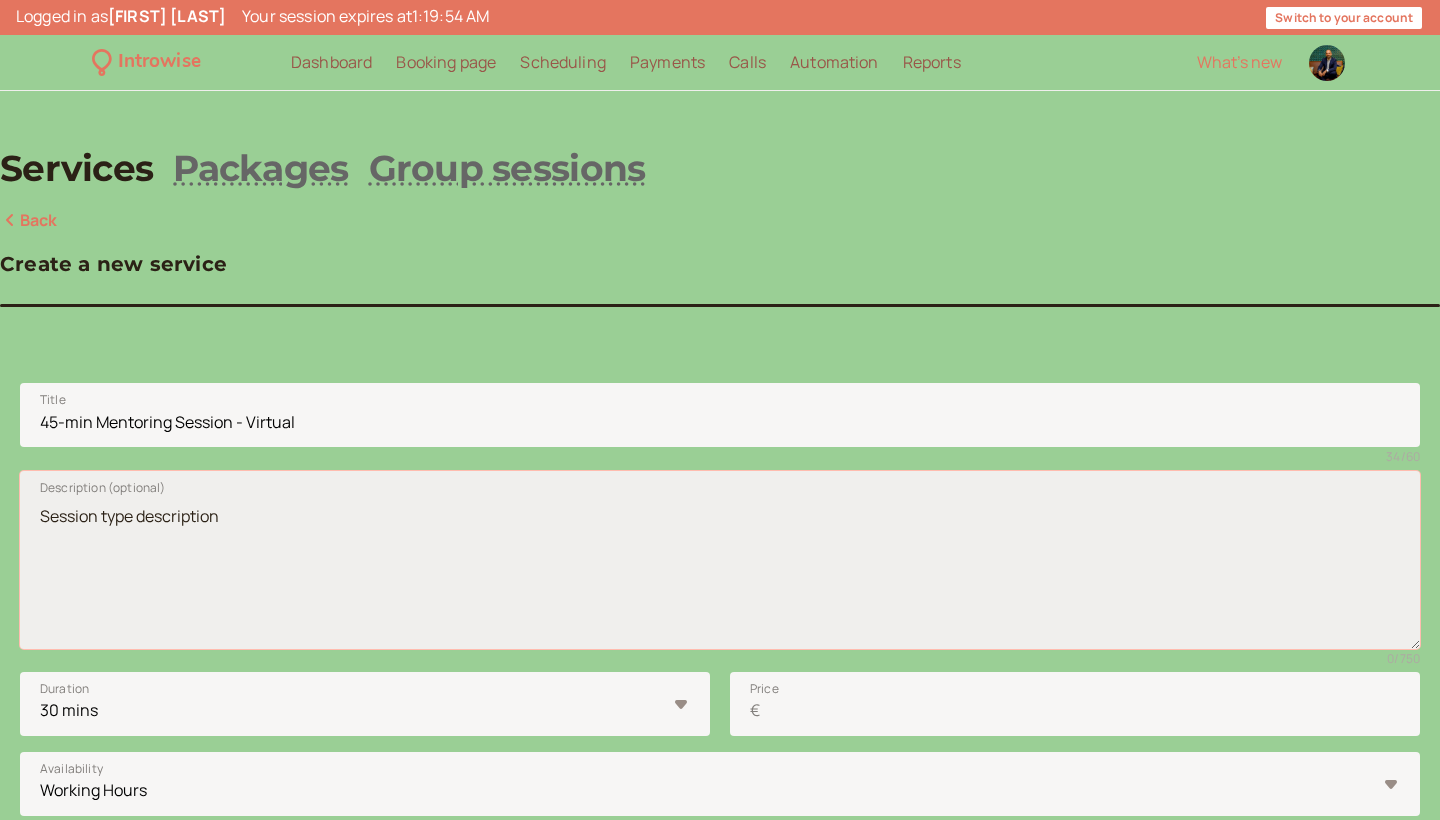 paste on "(Sessão de mentoring de 45min. - Virtual)
Momento dedicado para conexão e discussão do seu desenvolvimento profissional, seja através de uma conversa casual ou de uma sessão estruturada focada em objetivos específicos. Este é um espaço seguro para comunicação aberta e exploração do seu percurso profissional.
Local: Chamada de vídeo através do link no email de confirmação.
--------
This is your dedicated time with me to connect and discuss your career development. It can be a casual conversation or a structured session focused on specific goals, providing targeted support. This is your safe space for open communication and exploration of your professional journey.
Location: video call through link in booking confirmation." 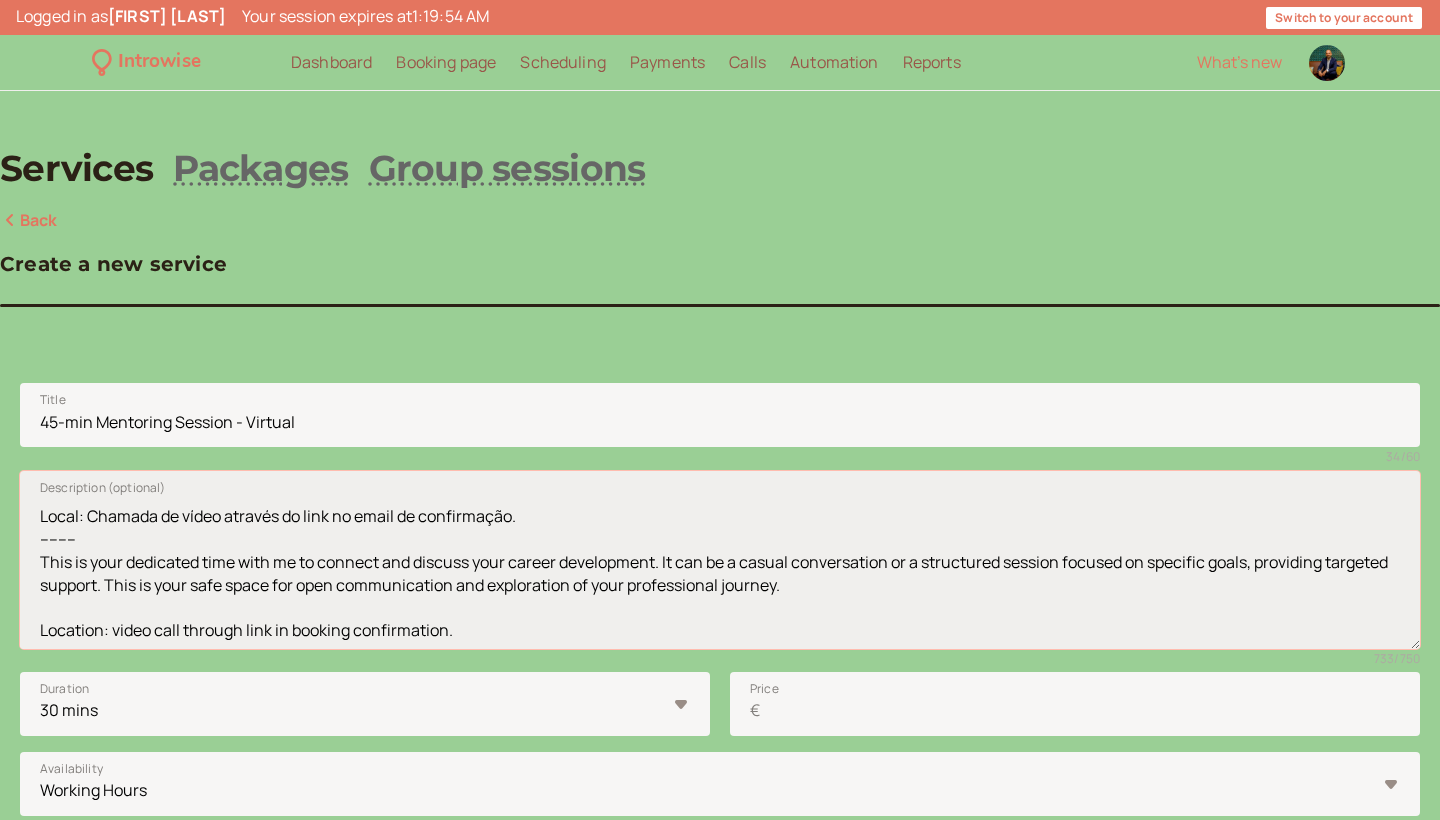 scroll, scrollTop: 193, scrollLeft: 0, axis: vertical 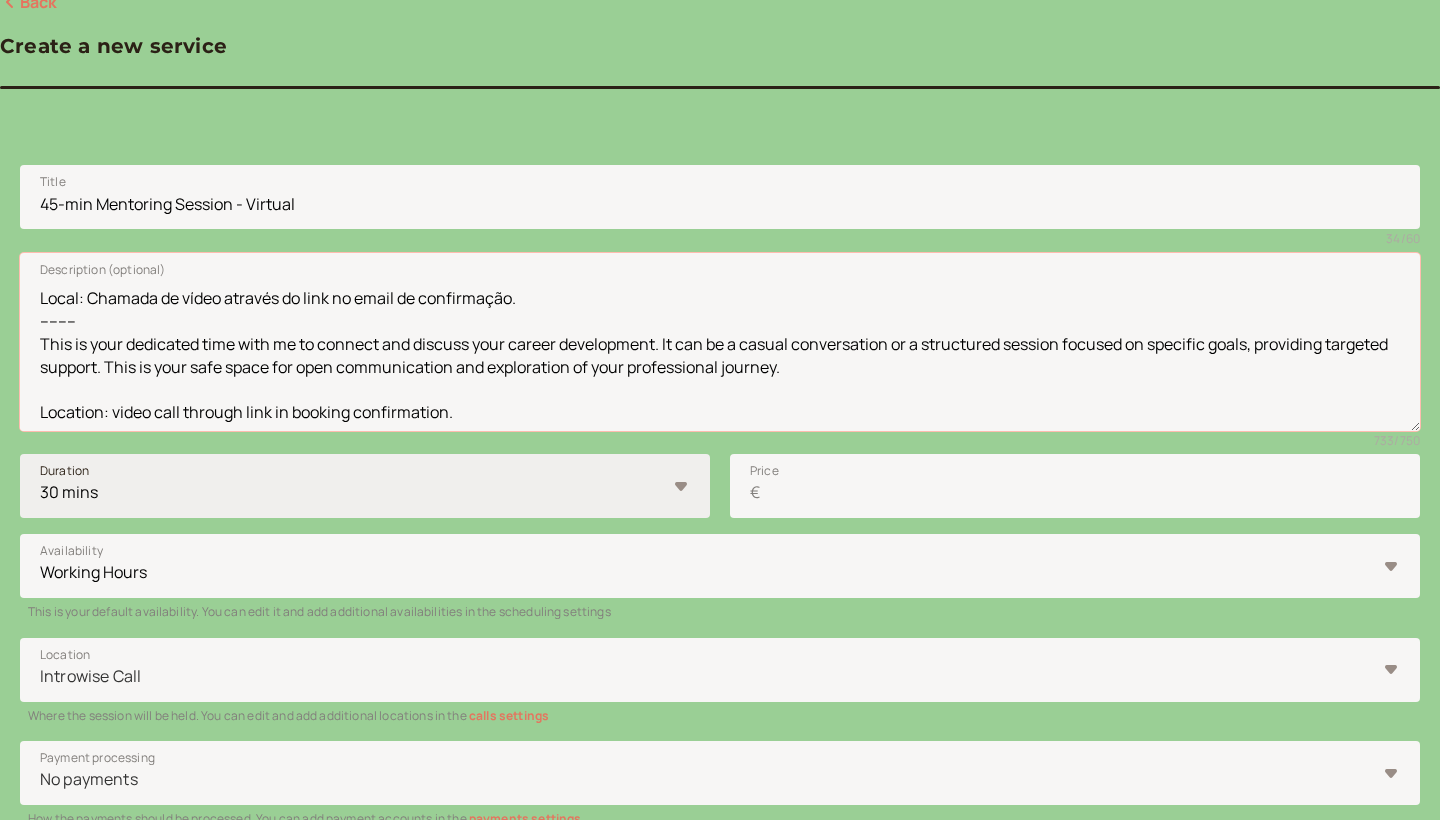 type on "(Sessão de mentoring de 45min. - Virtual)
Momento dedicado para conexão e discussão do seu desenvolvimento profissional, seja através de uma conversa casual ou de uma sessão estruturada focada em objetivos específicos. Este é um espaço seguro para comunicação aberta e exploração do seu percurso profissional.
Local: Chamada de vídeo através do link no email de confirmação.
--------
This is your dedicated time with me to connect and discuss your career development. It can be a casual conversation or a structured session focused on specific goals, providing targeted support. This is your safe space for open communication and exploration of your professional journey.
Location: video call through link in booking confirmation." 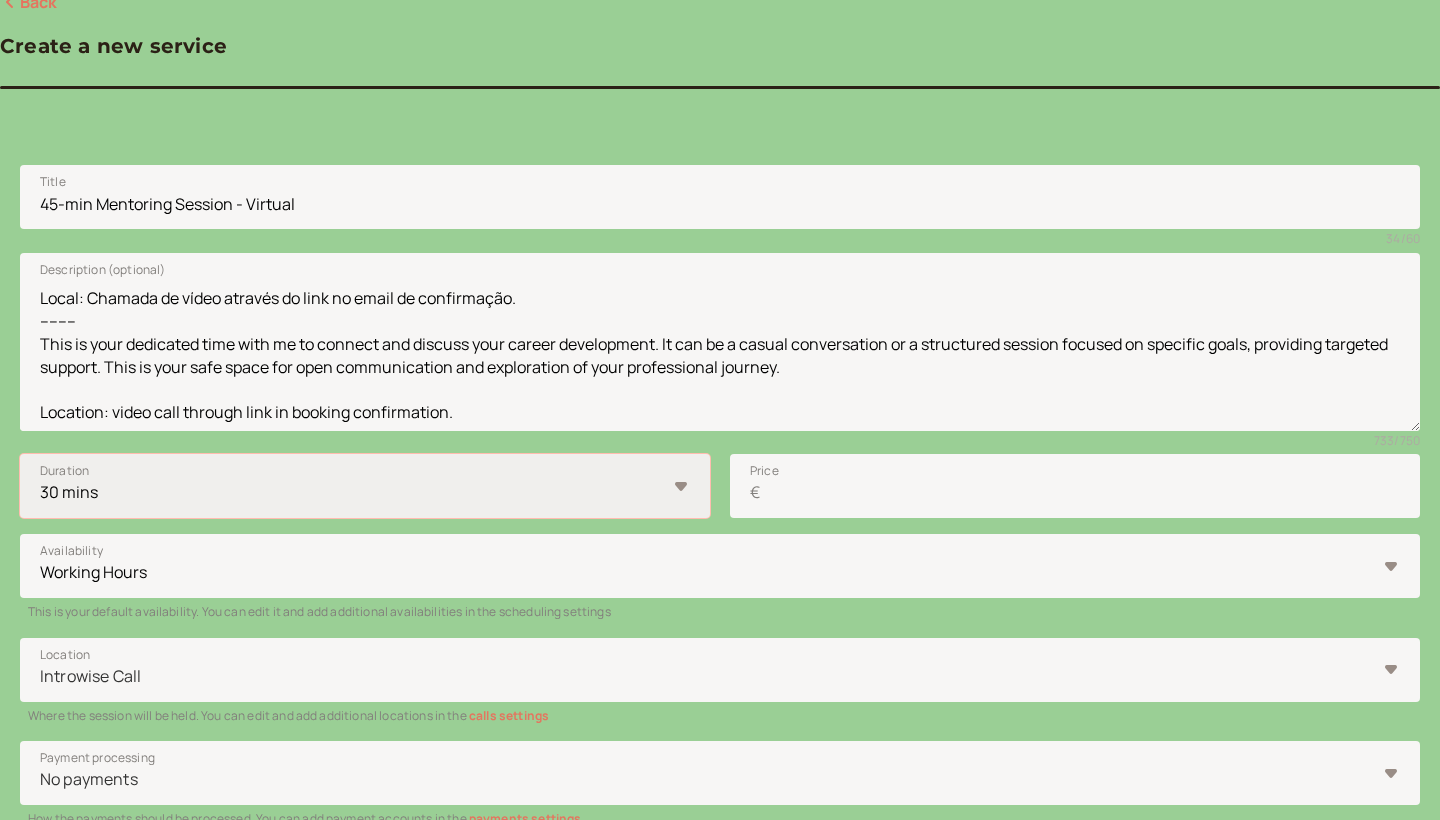 select on "45" 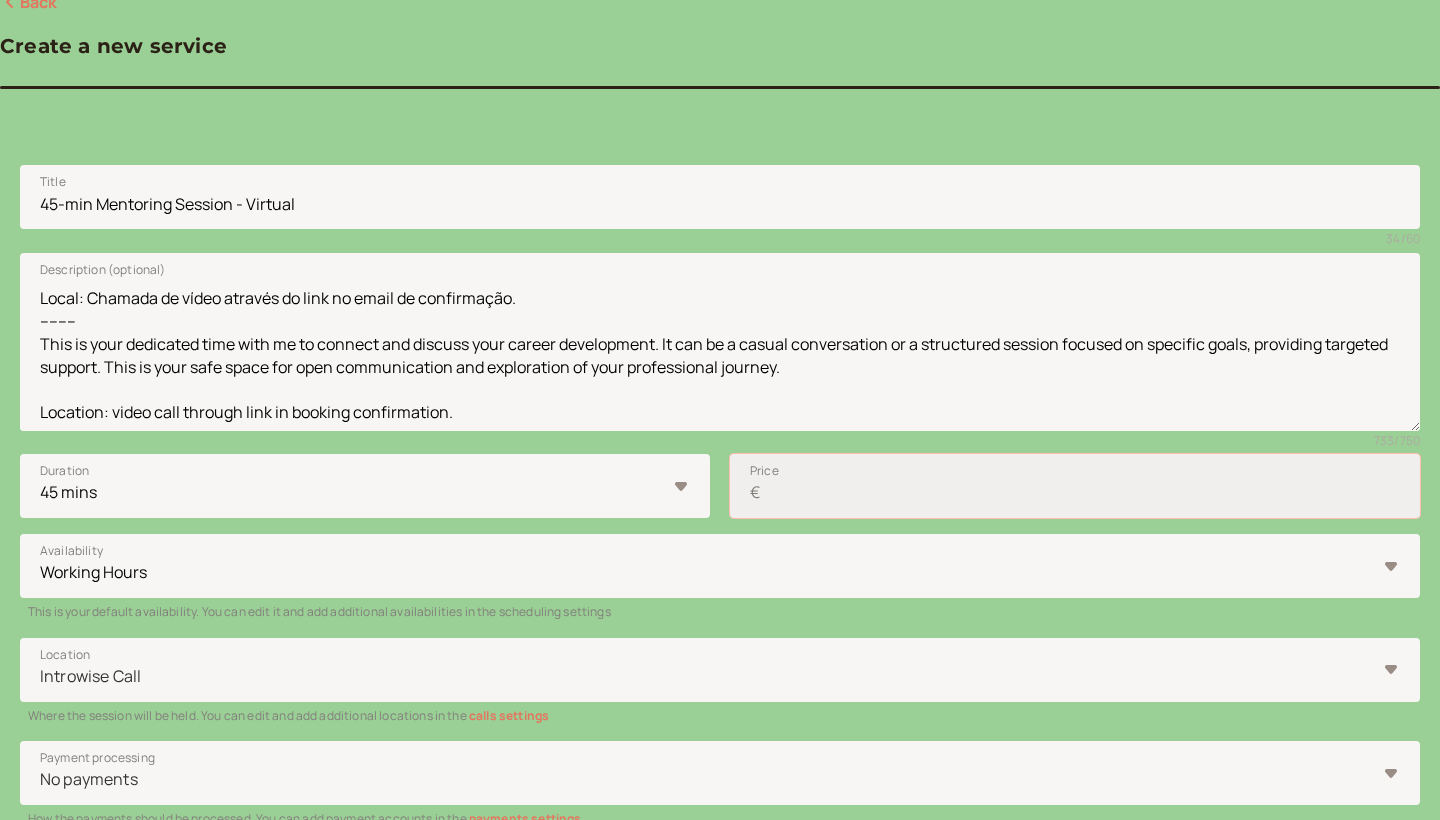 click on "Price €" at bounding box center (1075, 486) 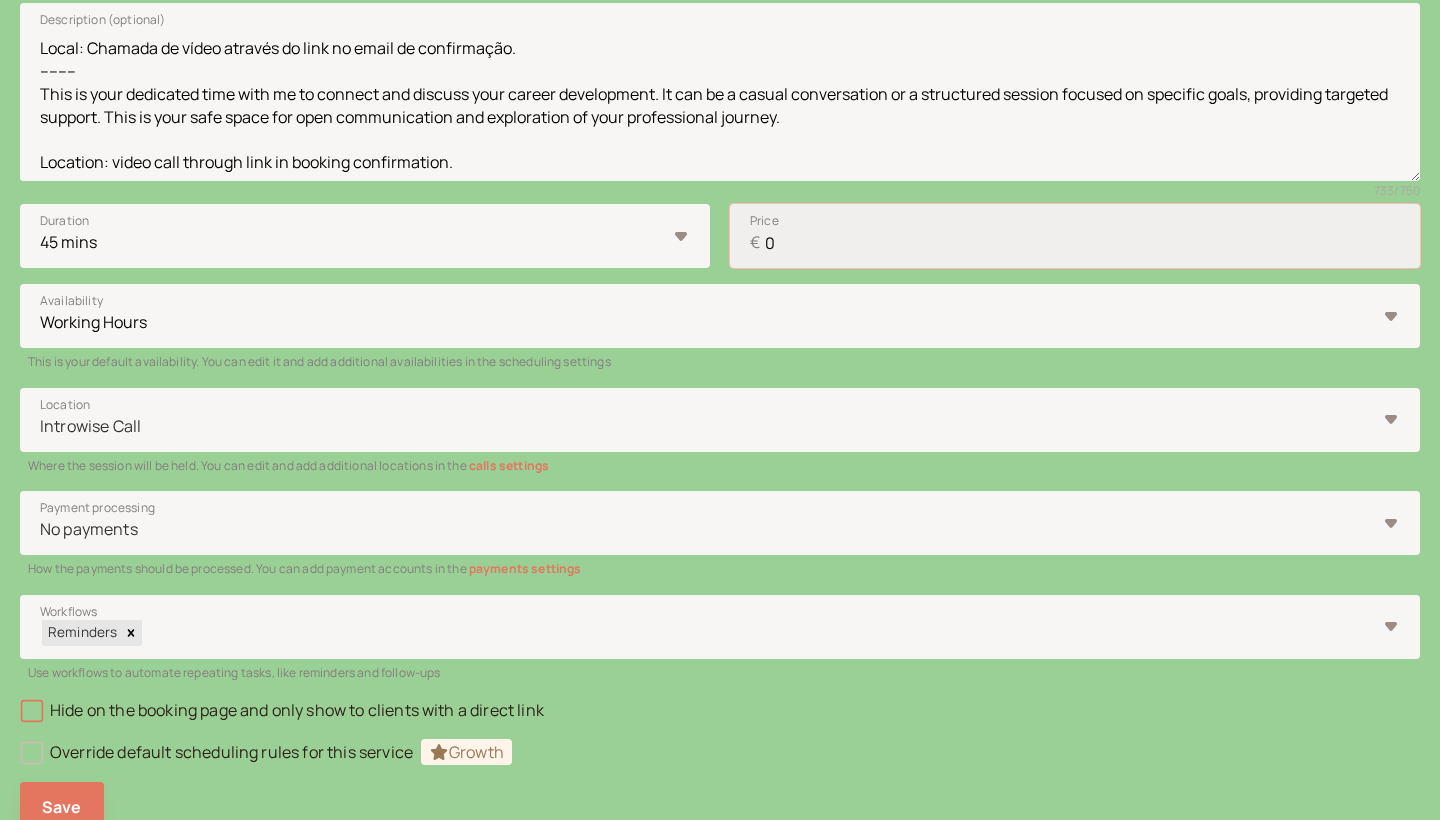 scroll, scrollTop: 498, scrollLeft: 0, axis: vertical 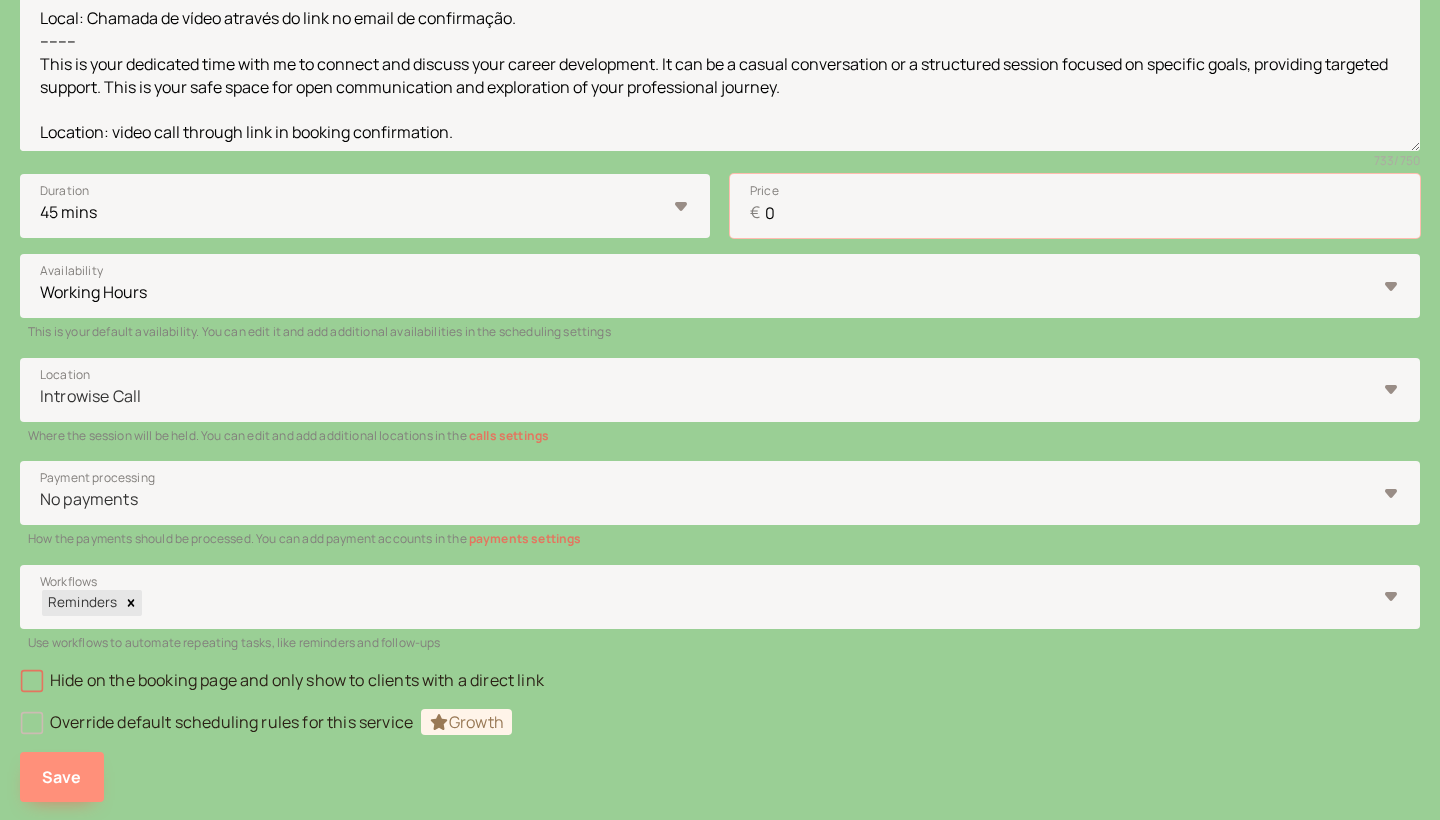 type on "0" 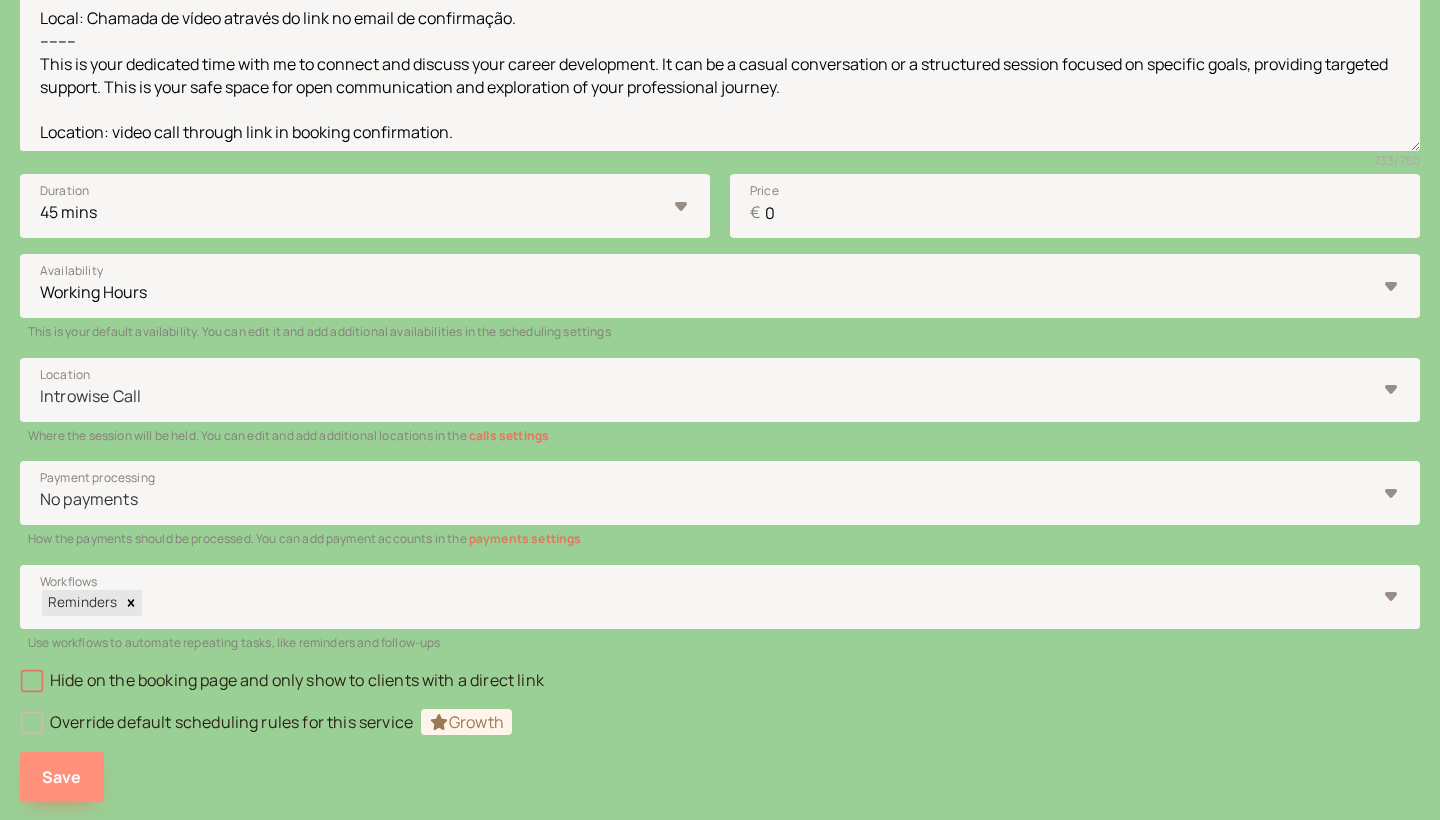 click on "Save" at bounding box center (62, 777) 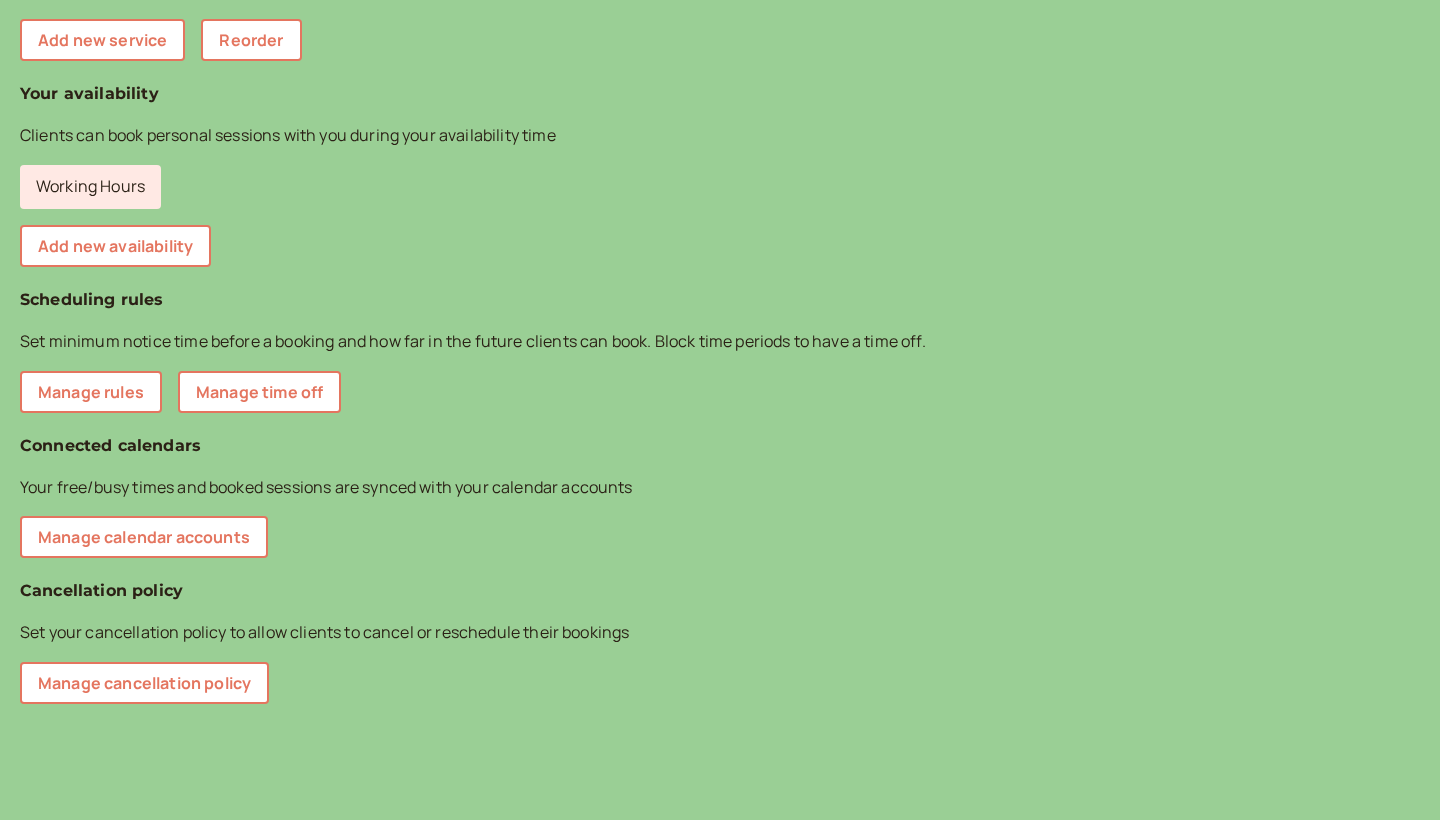 scroll, scrollTop: 35, scrollLeft: 0, axis: vertical 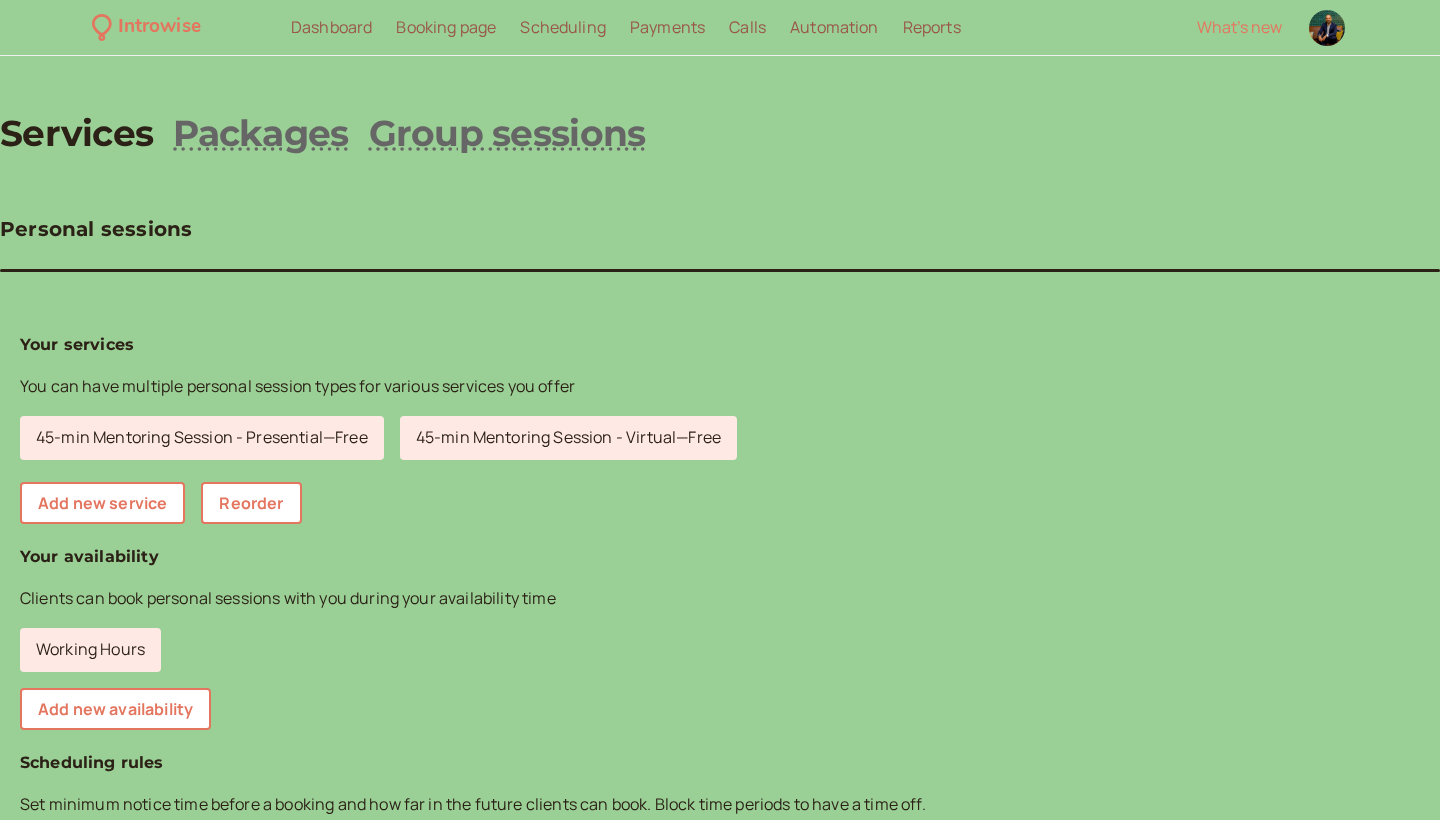 click on "introwise.com/[NAME]" at bounding box center [155, 1423] 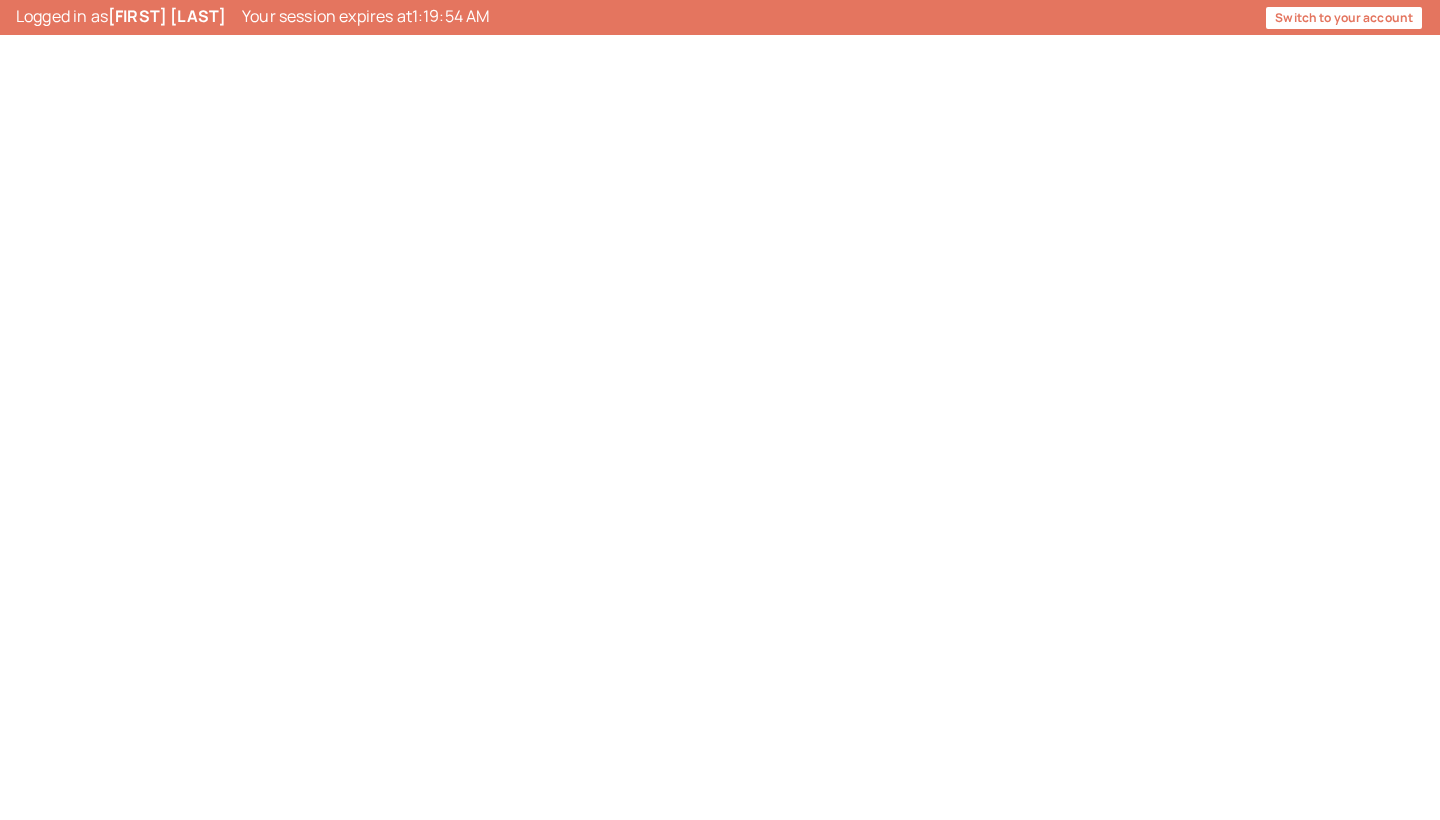 scroll, scrollTop: 0, scrollLeft: 0, axis: both 